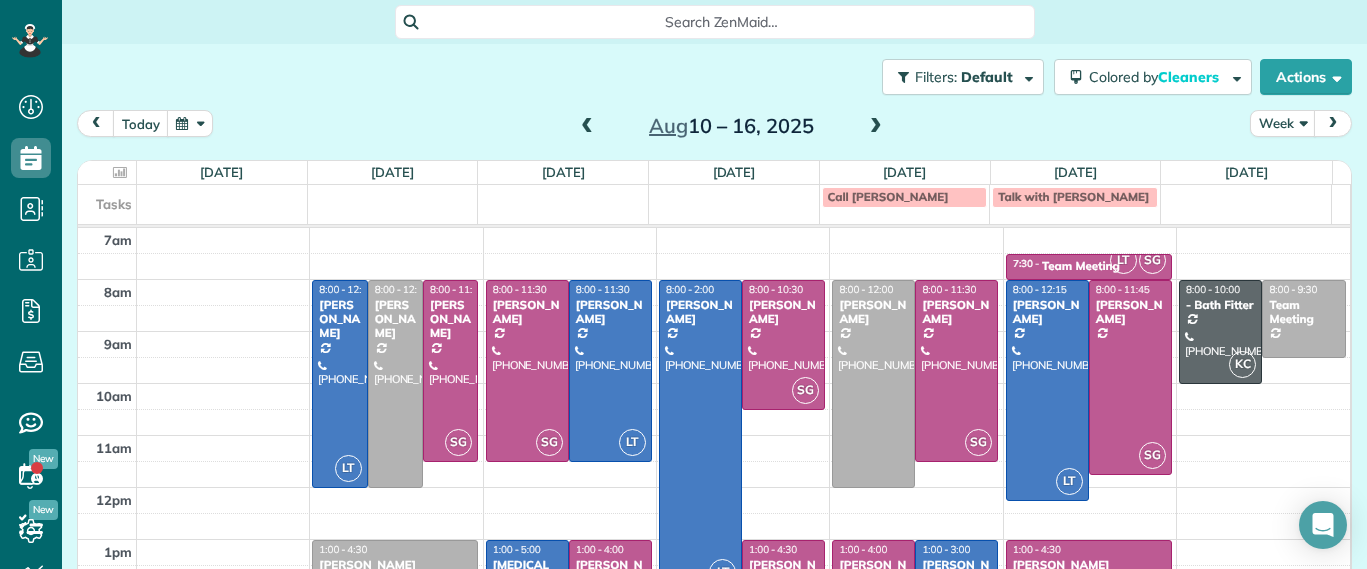 scroll, scrollTop: 0, scrollLeft: 0, axis: both 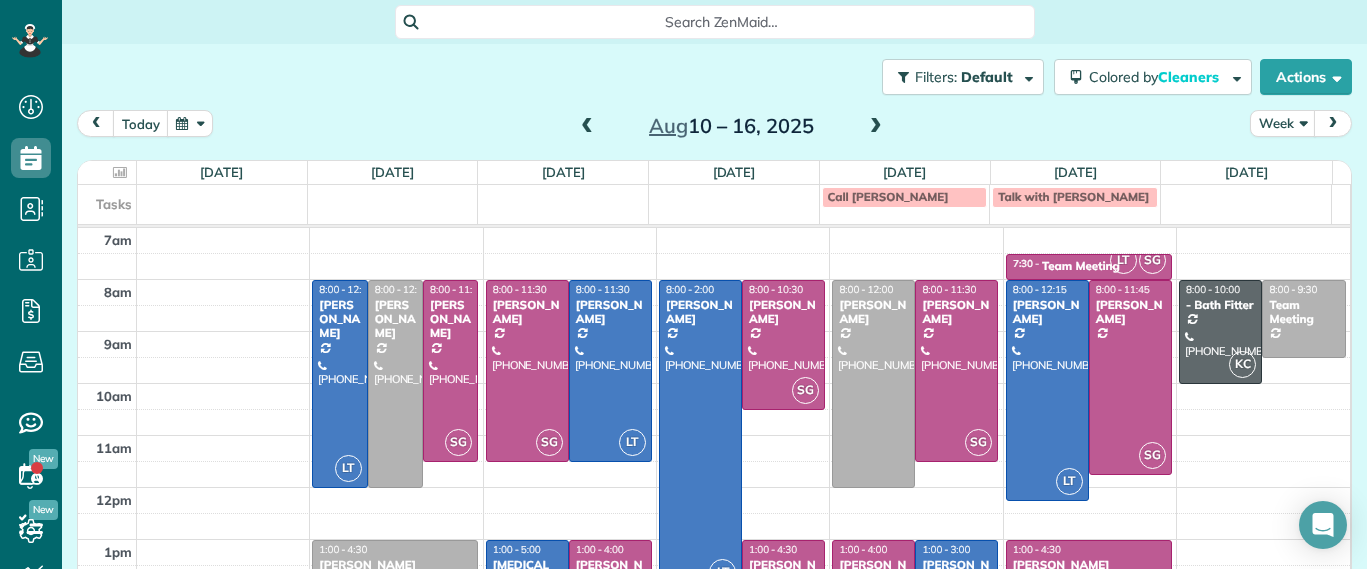 click on "Filters:   Default
|  2 appointments hidden
Colored by  Cleaners
Color by Cleaner
Color by Team
Color by Status
Color by Recurrence
Color by Paid/Unpaid
Filters  Default
Schedule Changes
Actions
Create Appointment
Create Task
Clock In/Out
Send Work Orders
Print Route Sheets
Today's Emails/Texts
View Metrics" at bounding box center [714, 77] 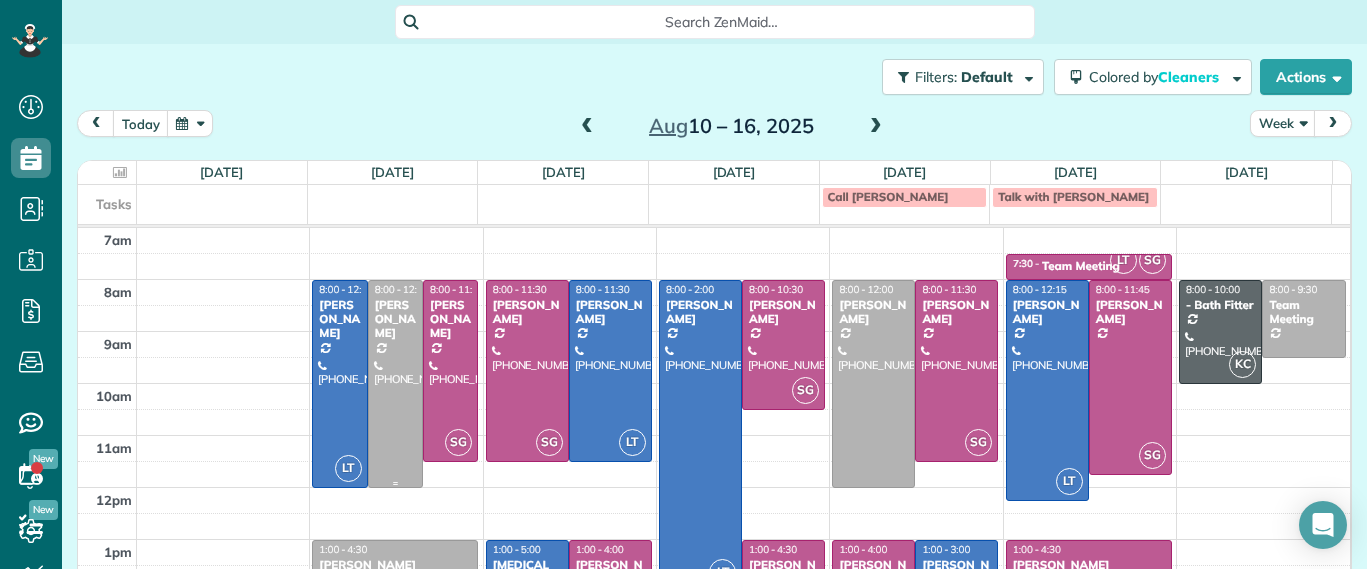 click at bounding box center (395, 384) 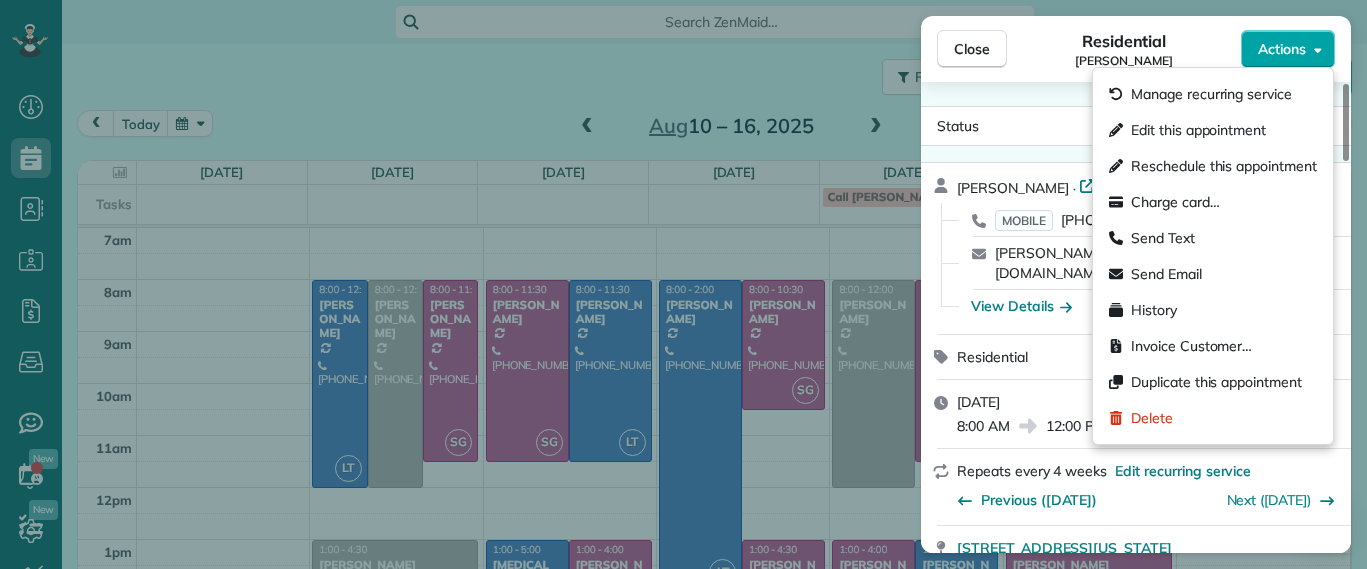 click on "Actions" at bounding box center (1288, 49) 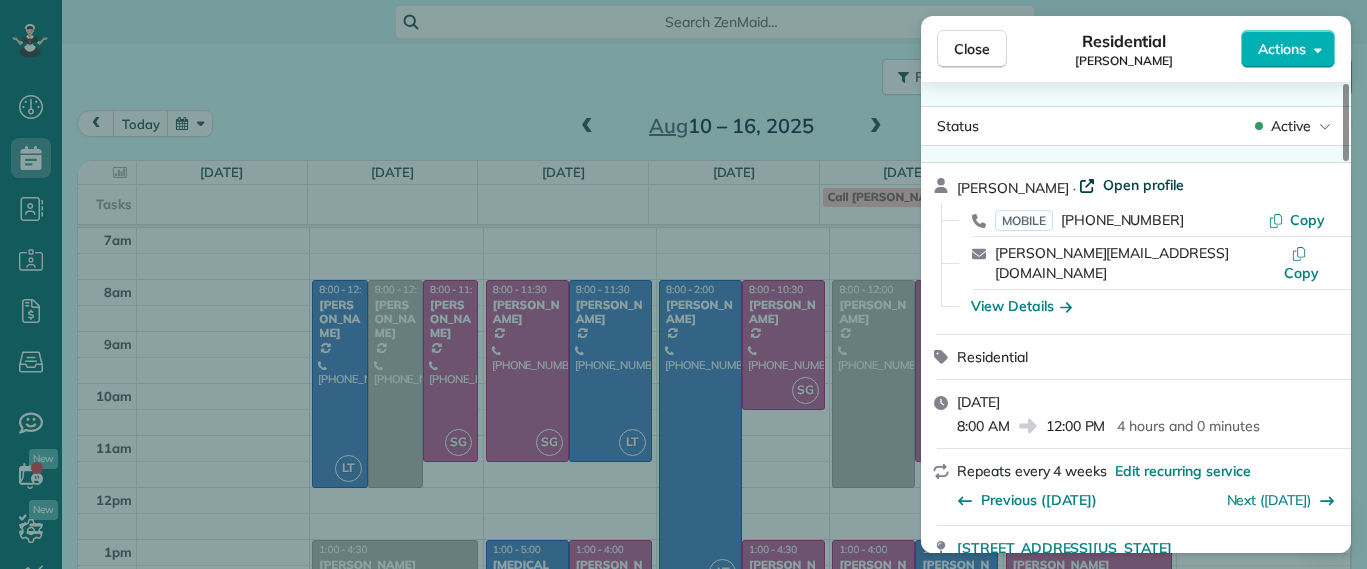 click on "Open profile" at bounding box center (1143, 185) 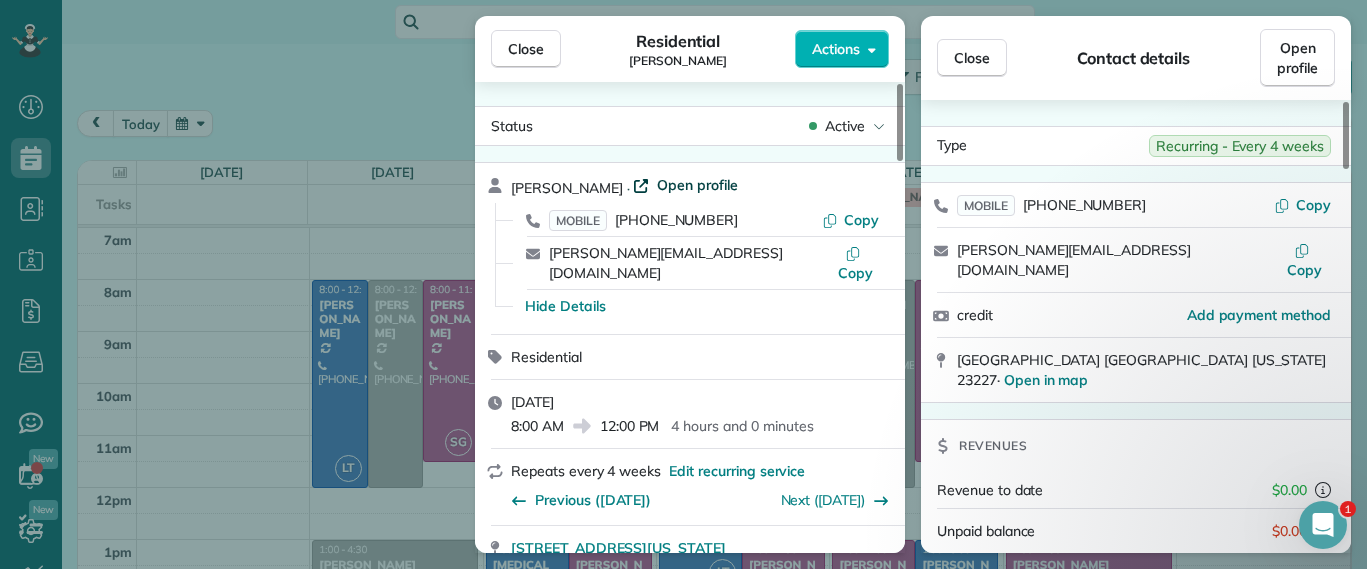 scroll, scrollTop: 0, scrollLeft: 0, axis: both 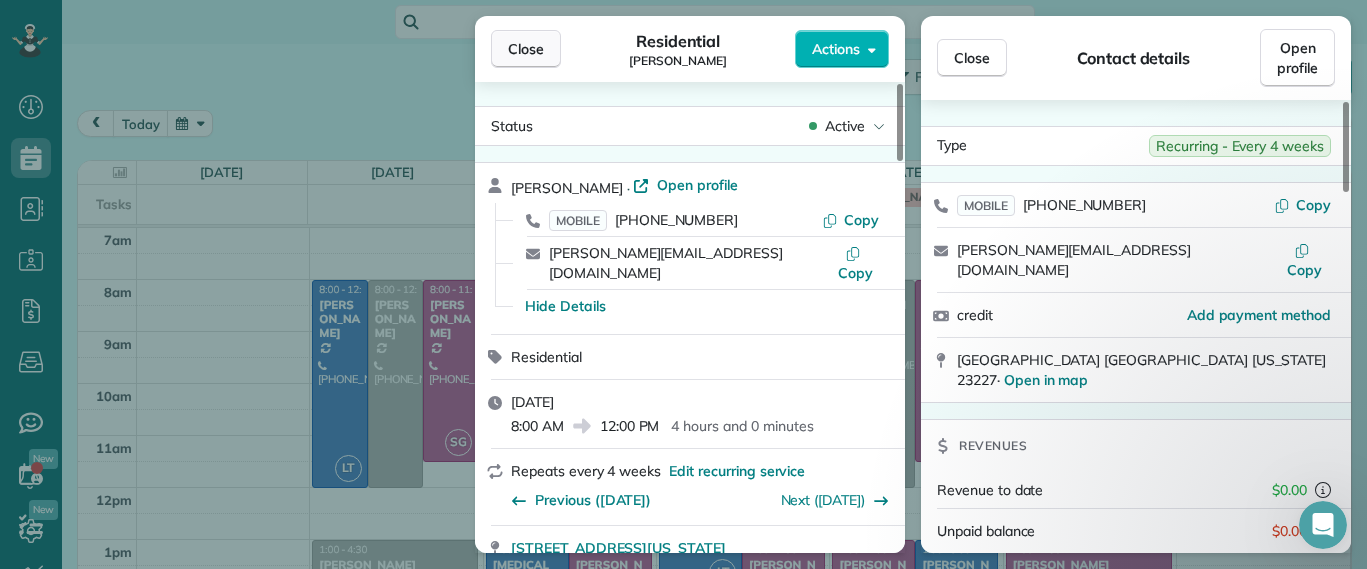click on "Close" at bounding box center (526, 49) 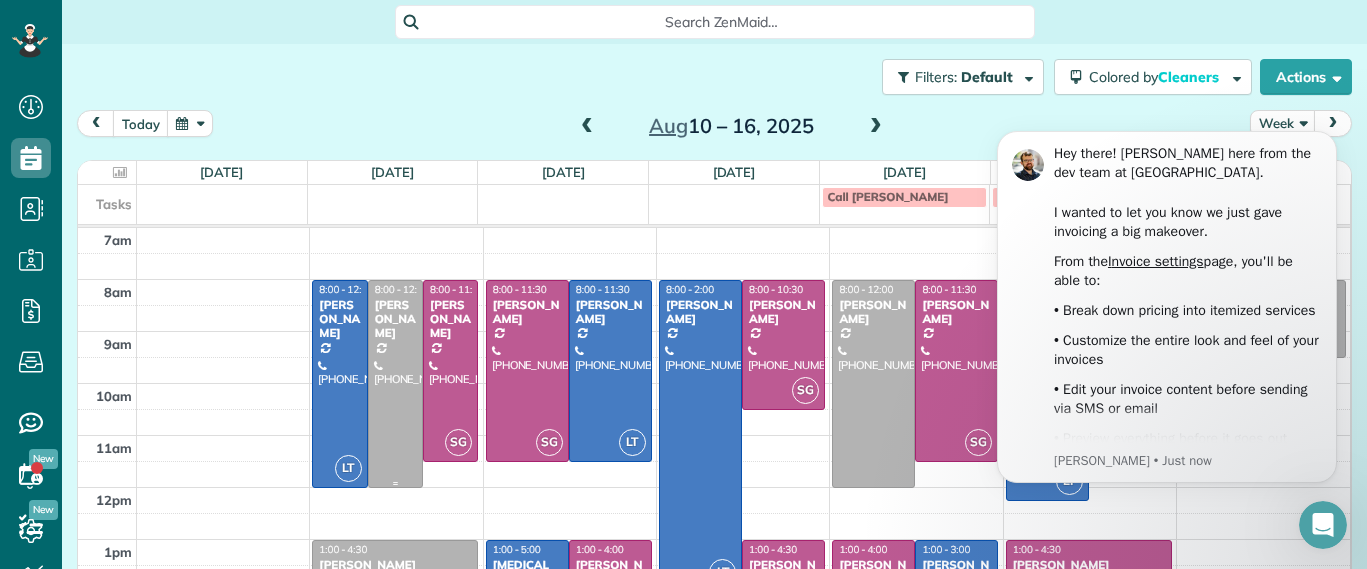 click at bounding box center (395, 384) 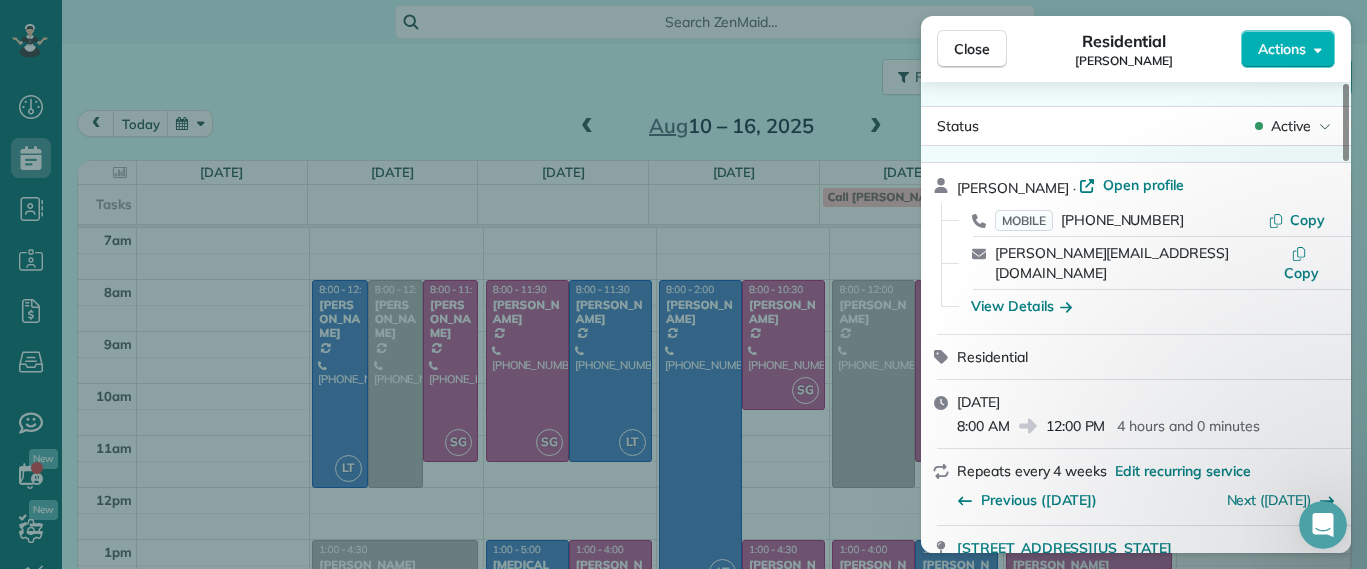 click on "Close Residential Hannah Koca Actions Status Active Hannah Koca · Open profile MOBILE (804) 833-0595 Copy hannah.koca@gmail.com Copy View Details Residential Monday, August 11, 2025 8:00 AM 12:00 PM 4 hours and 0 minutes Repeats every 4 weeks Edit recurring service Previous (Jul 14) Next (Sep 08) 1620 Nottoway Avenue Richmond Virginia 23227 Service was not rated yet Setup ratings Cleaners Time in and out Assign Invite Cleaners No cleaners assigned yet Checklist Try Now Keep this appointment up to your standards. Stay on top of every detail, keep your cleaners organised, and your client happy. Assign a checklist Watch a 5 min demo Billing Billing actions Service Service Price (1x $208.00) $208.00 Add an item Overcharge $0.00 Discount $0.00 Coupon discount - Primary tax - Secondary tax - Total appointment price $208.00 Tips collected New feature! $0.00 Unpaid Mark as paid Total including tip $208.00 Get paid online in no-time! Send an invoice and reward your cleaners with tips Charge customer credit card - 2 5" at bounding box center (683, 284) 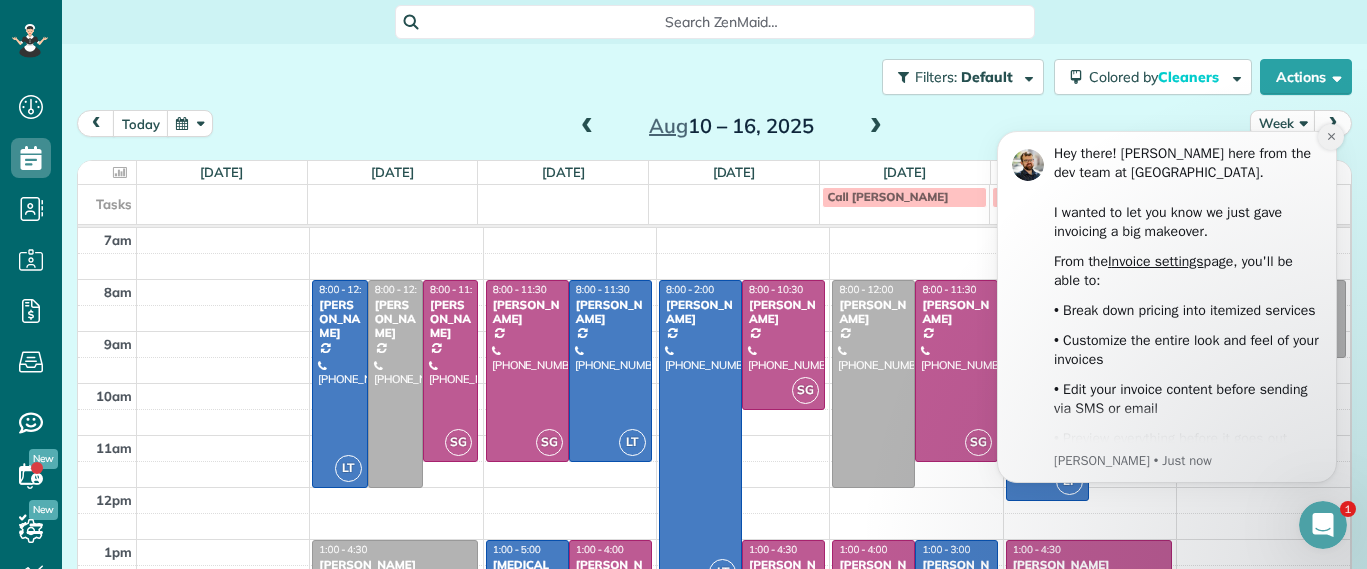 click 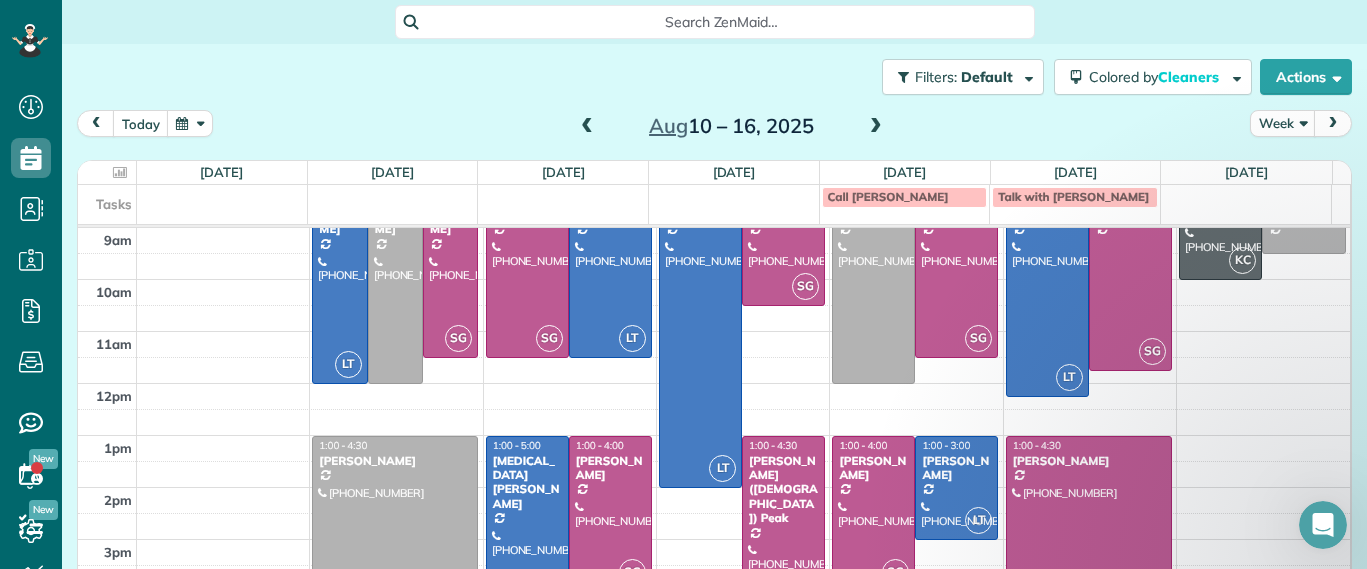 scroll, scrollTop: 224, scrollLeft: 0, axis: vertical 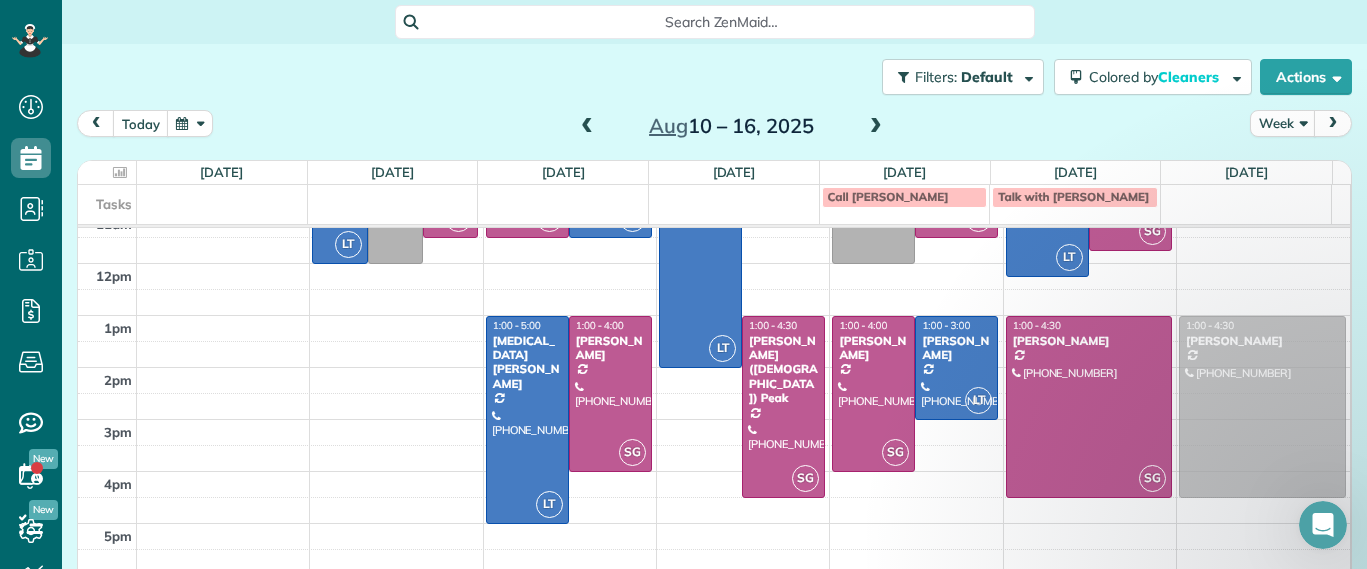 drag, startPoint x: 341, startPoint y: 380, endPoint x: 1205, endPoint y: 375, distance: 864.01447 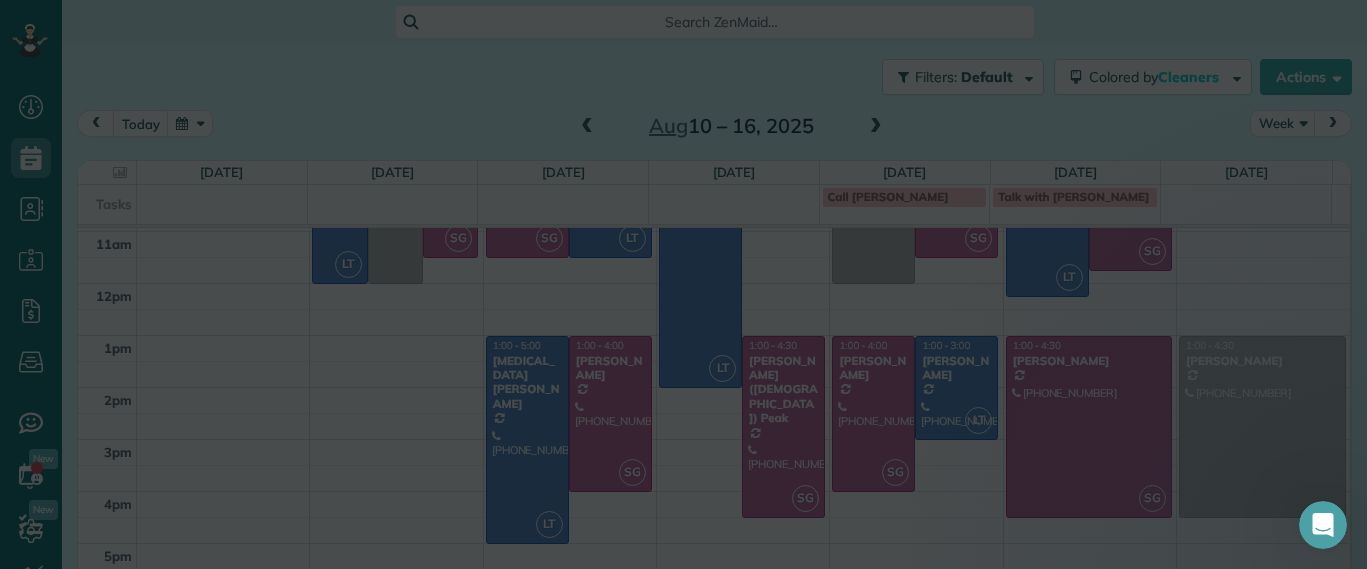 scroll, scrollTop: 204, scrollLeft: 0, axis: vertical 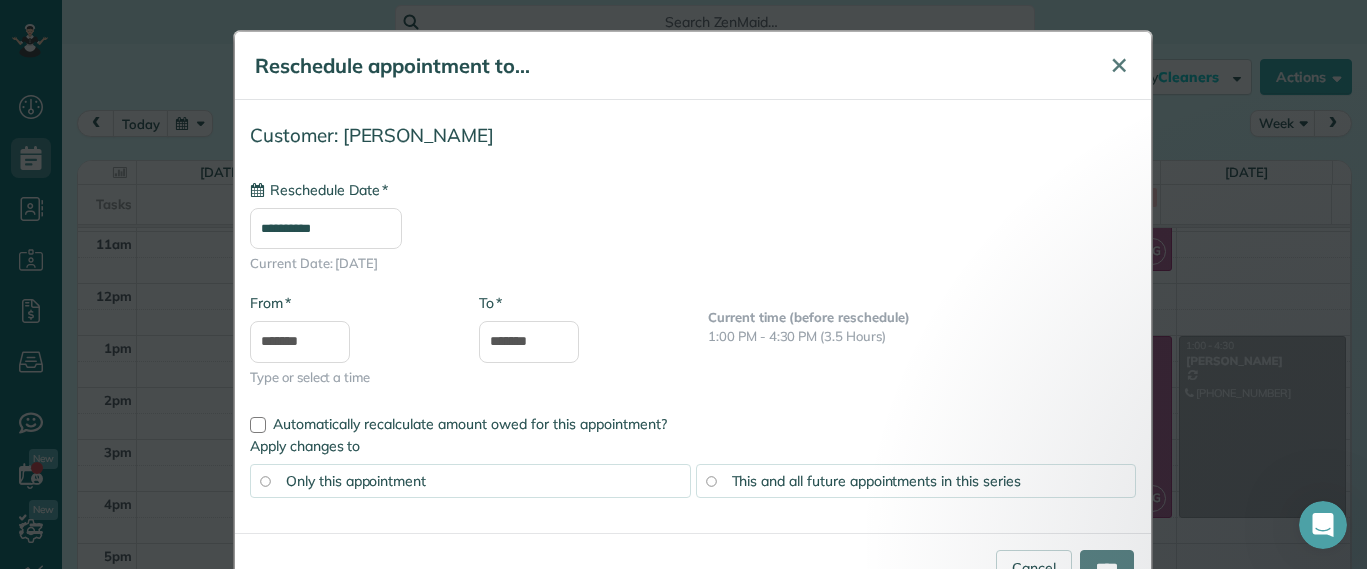type on "**********" 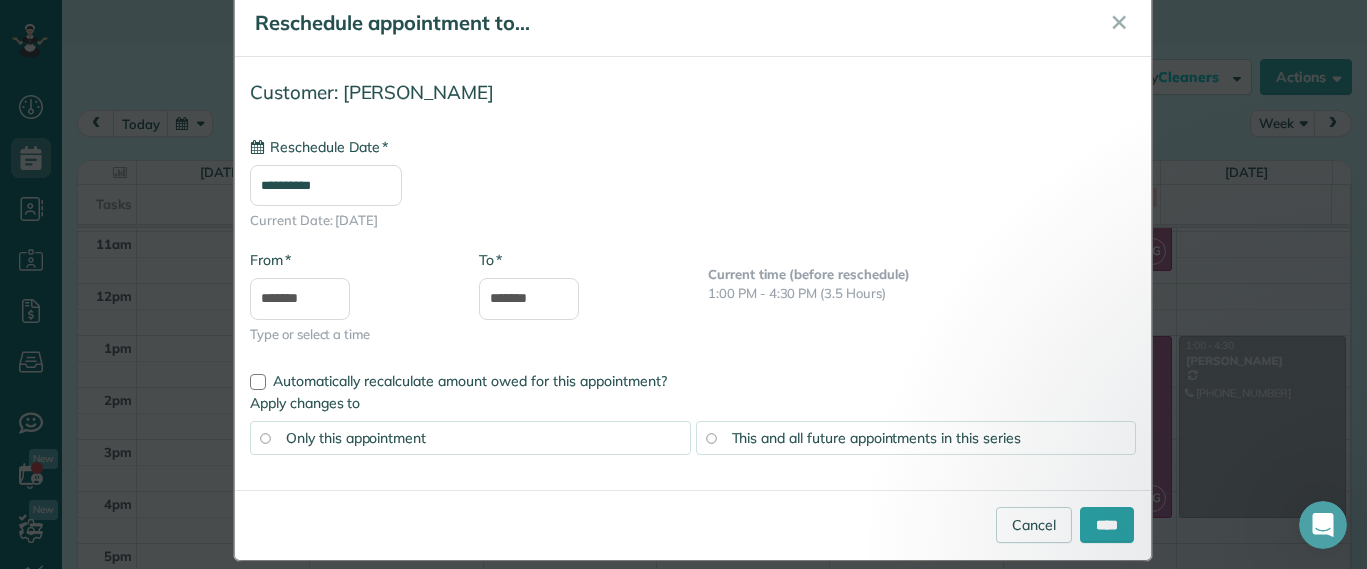 scroll, scrollTop: 66, scrollLeft: 0, axis: vertical 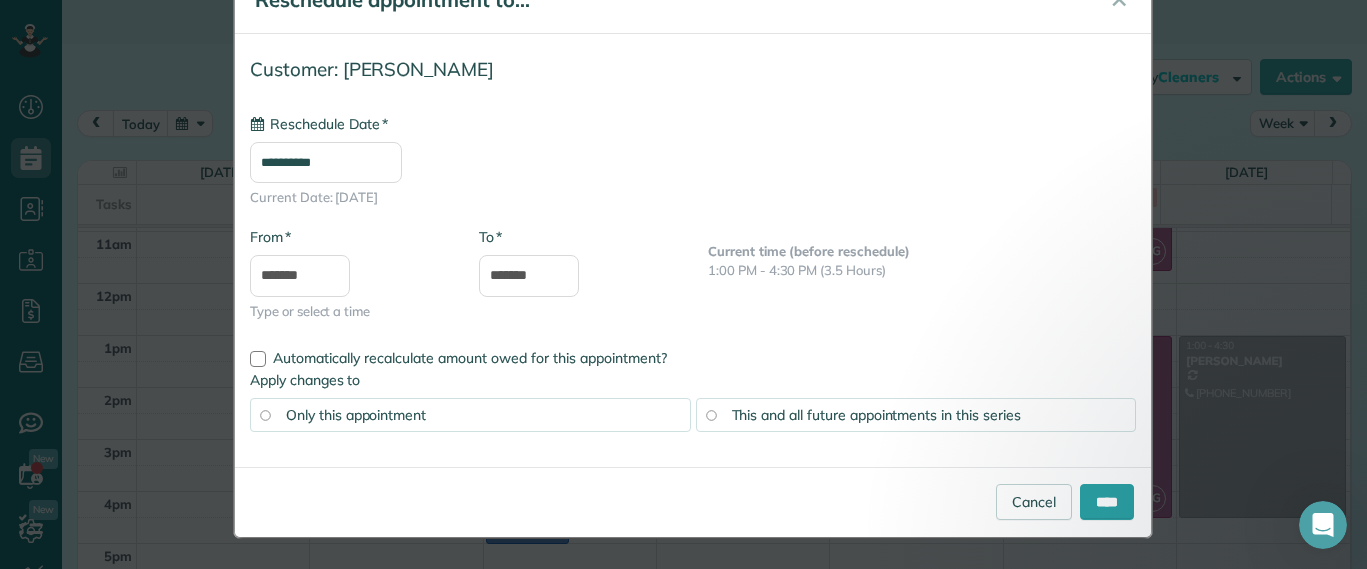click on "Cancel
****" at bounding box center [693, 502] 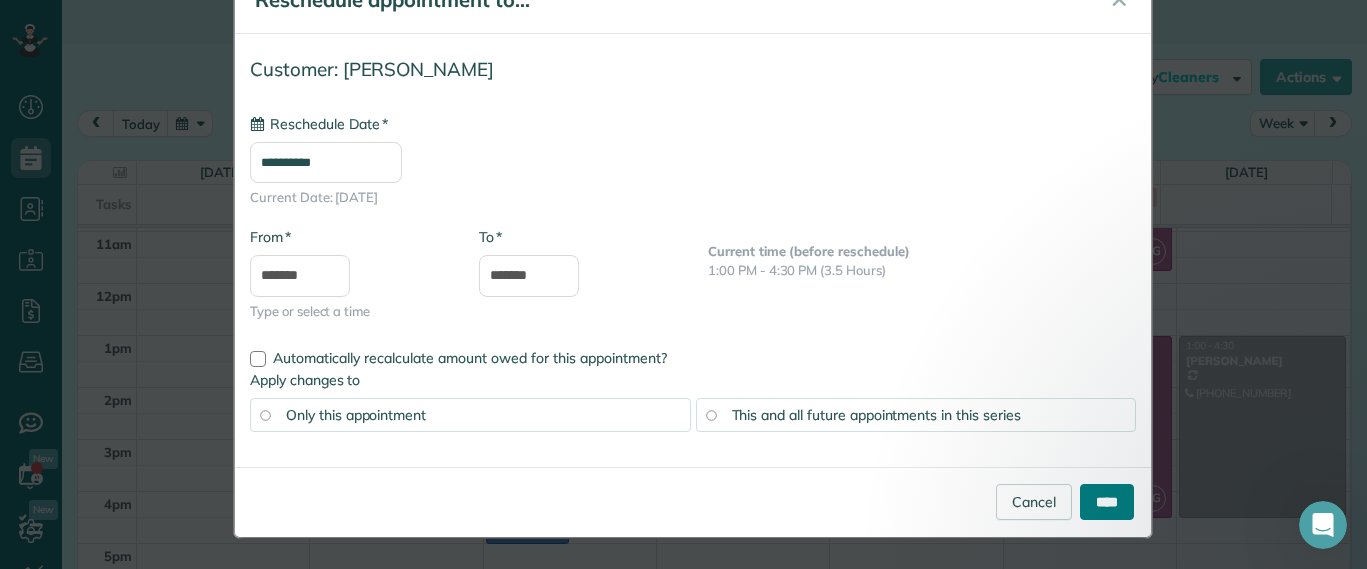 click on "****" at bounding box center (1107, 502) 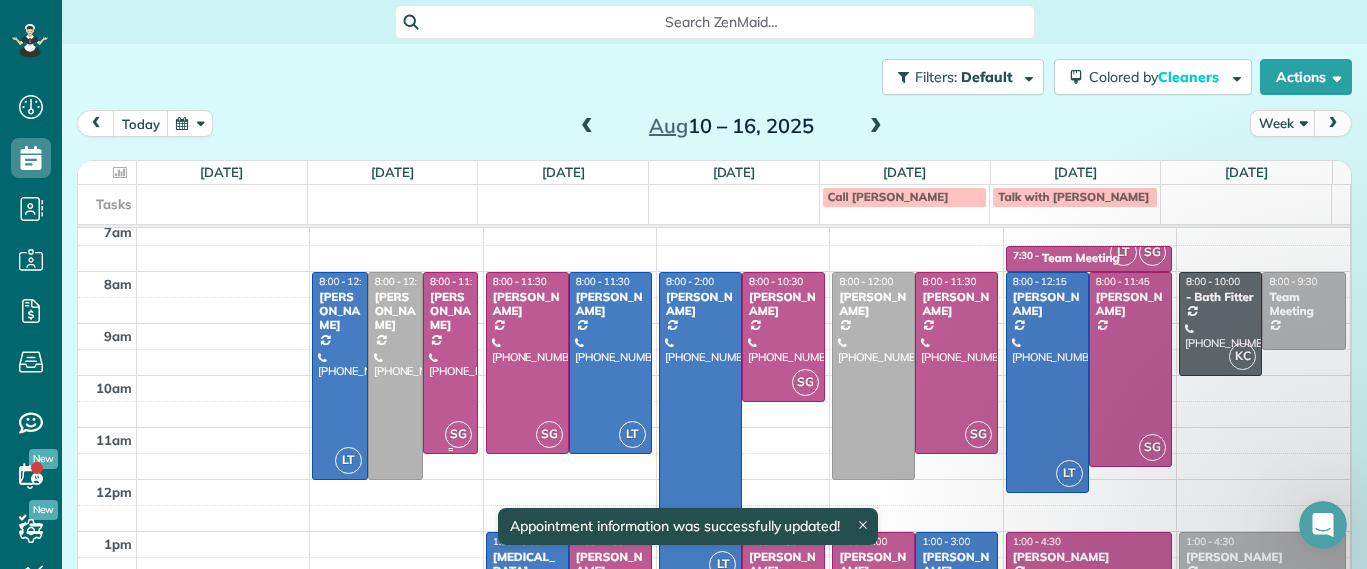 scroll, scrollTop: 0, scrollLeft: 0, axis: both 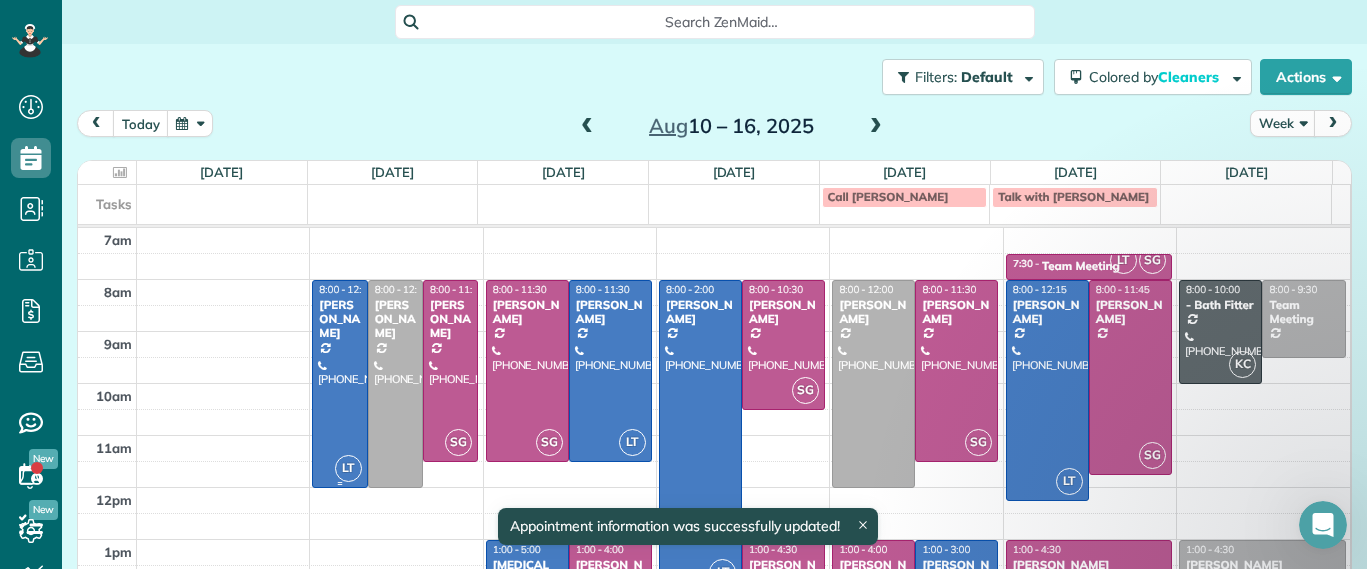 click at bounding box center [339, 384] 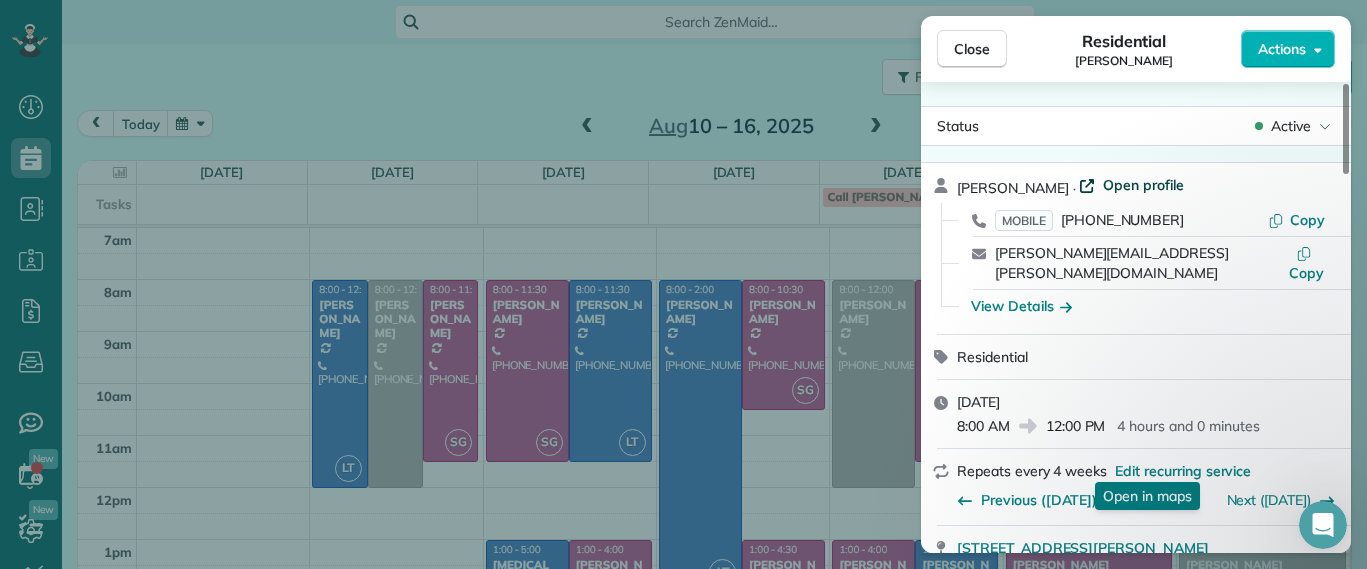 click on "Open profile" at bounding box center (1143, 185) 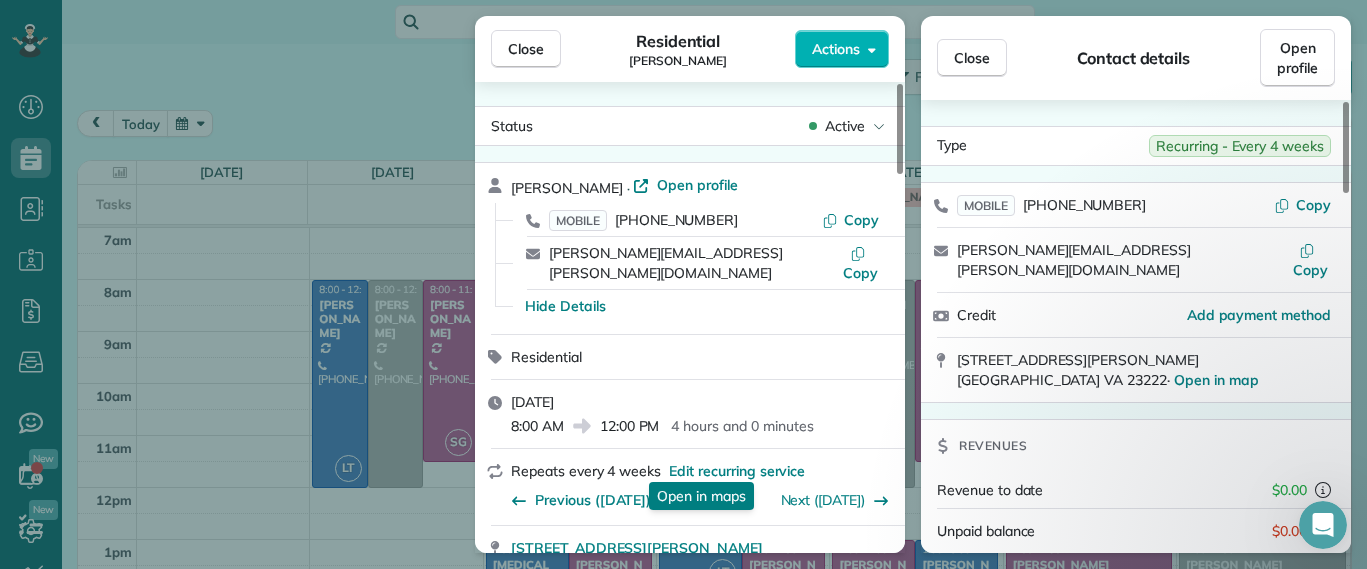 click on "Residential Danielle Leek" at bounding box center [678, 49] 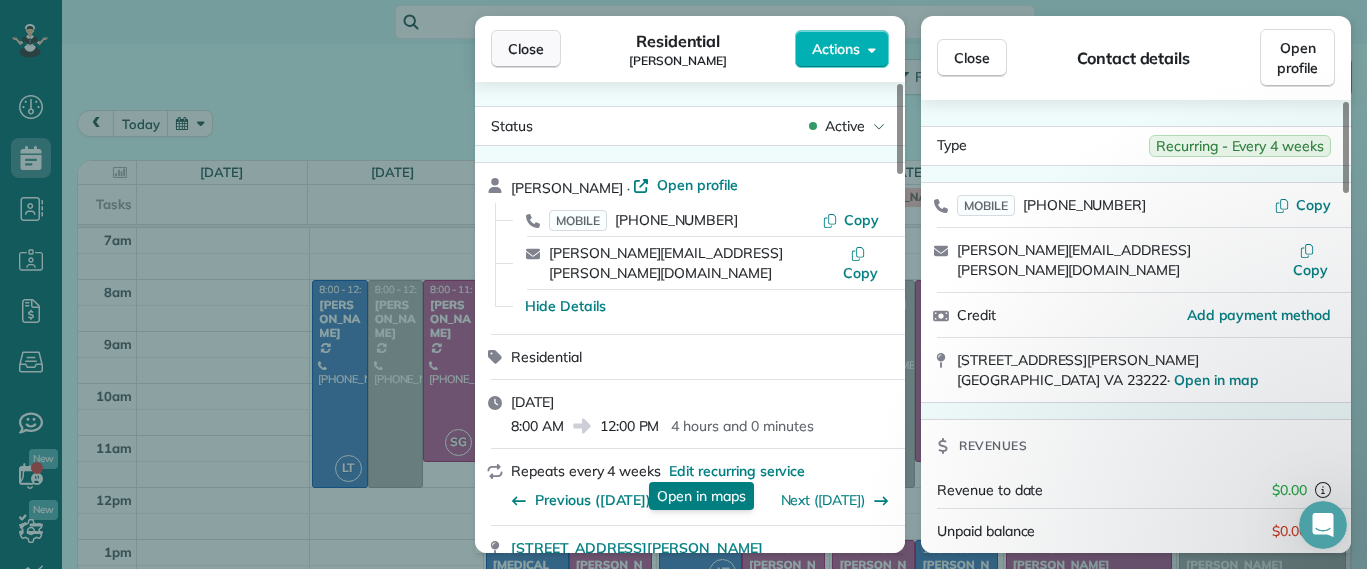 click on "Close" at bounding box center (526, 49) 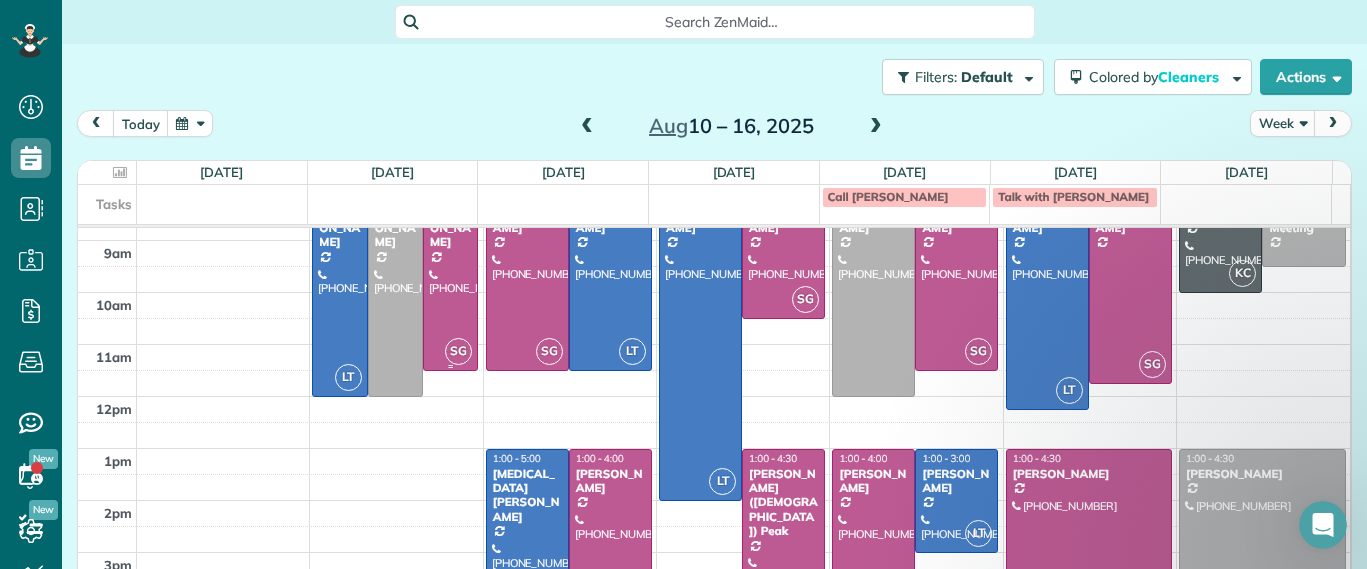 scroll, scrollTop: 204, scrollLeft: 0, axis: vertical 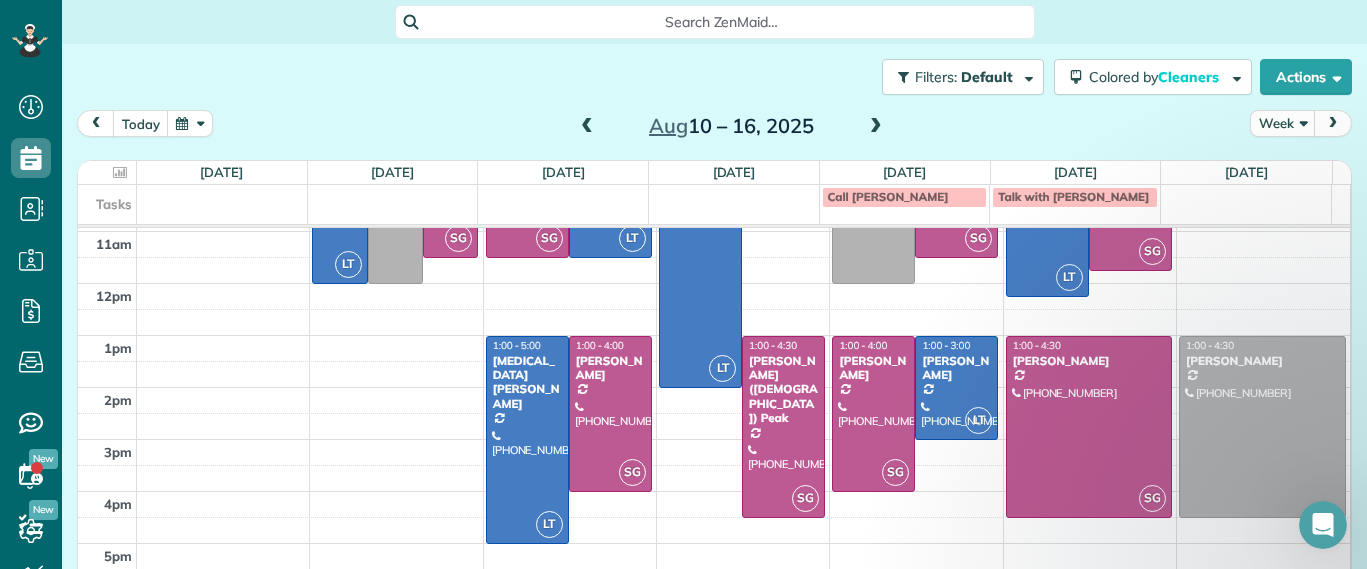 click at bounding box center (744, 349) 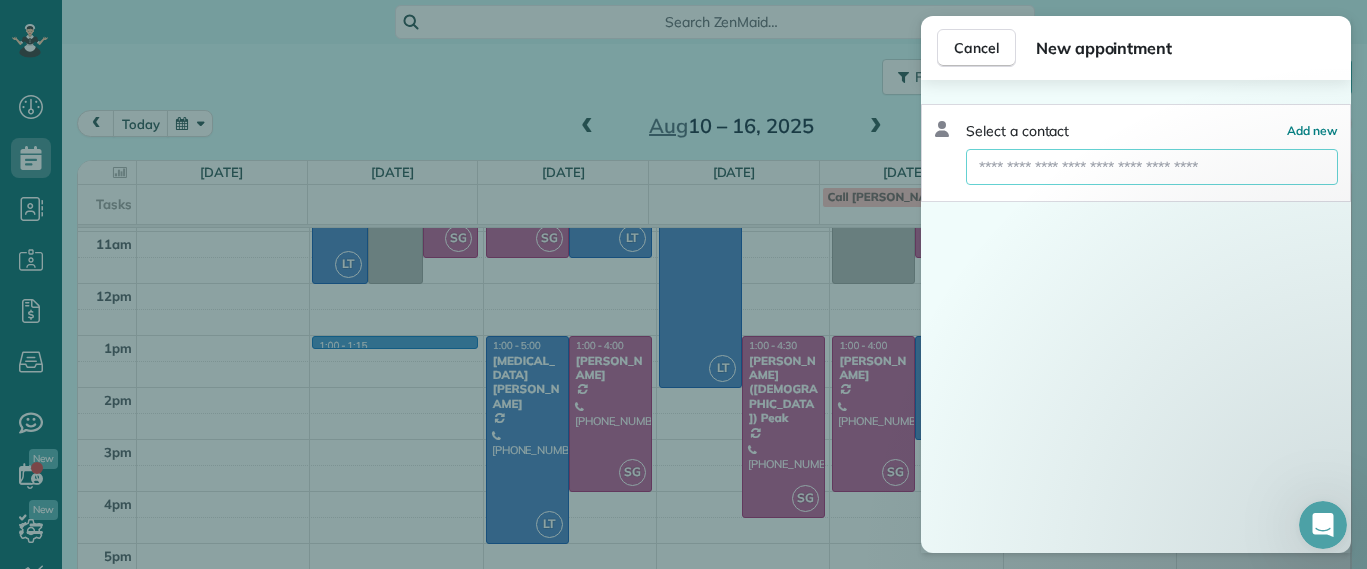 click at bounding box center (1152, 167) 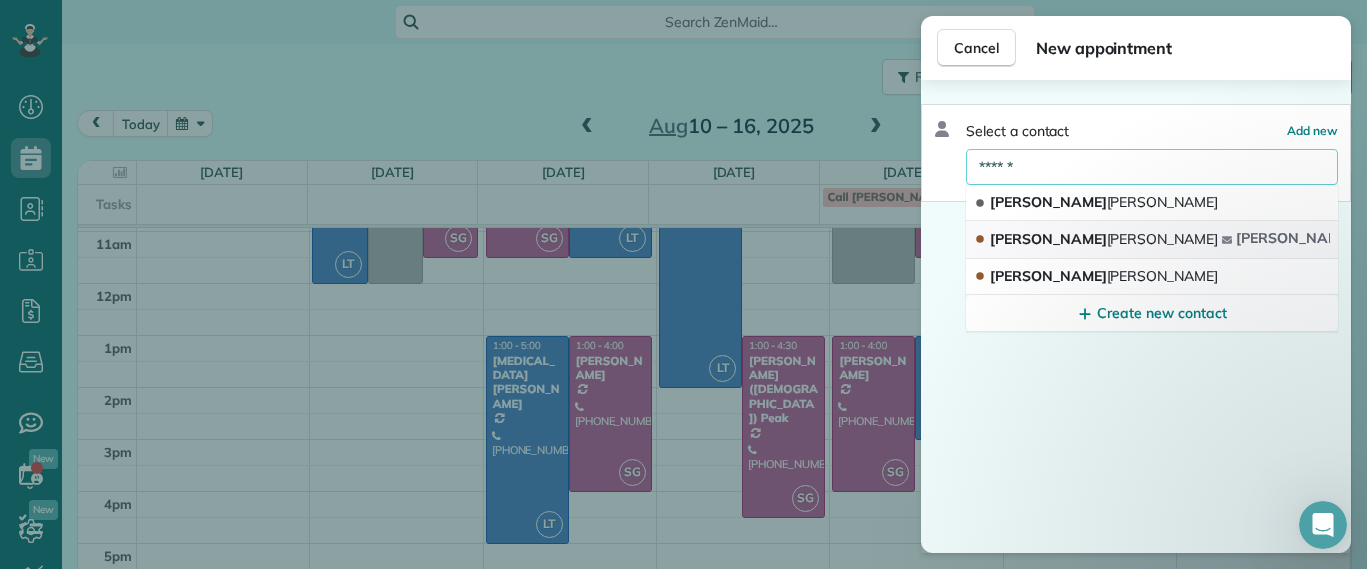 type on "******" 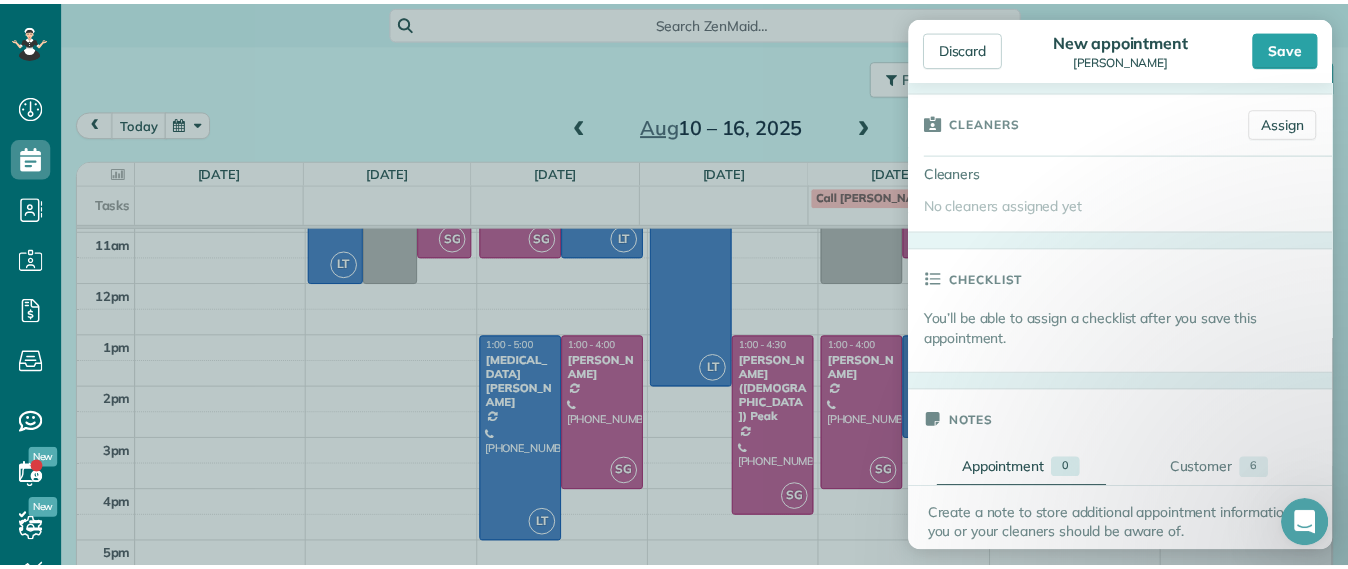 scroll, scrollTop: 0, scrollLeft: 0, axis: both 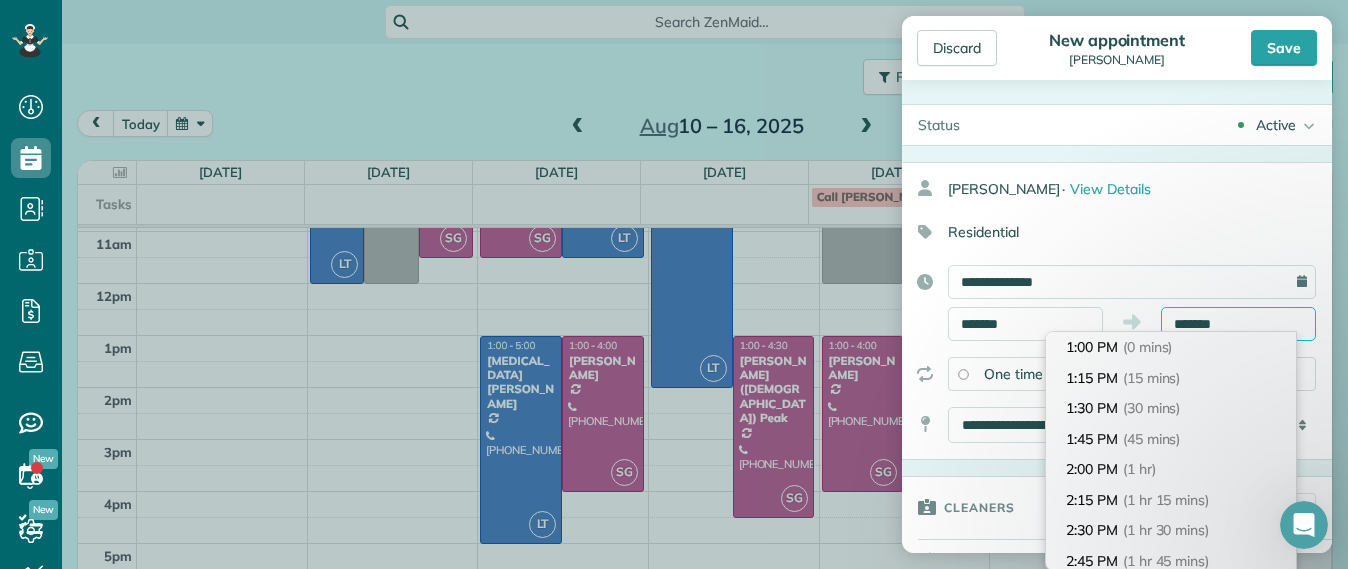 click on "*******" at bounding box center (1238, 324) 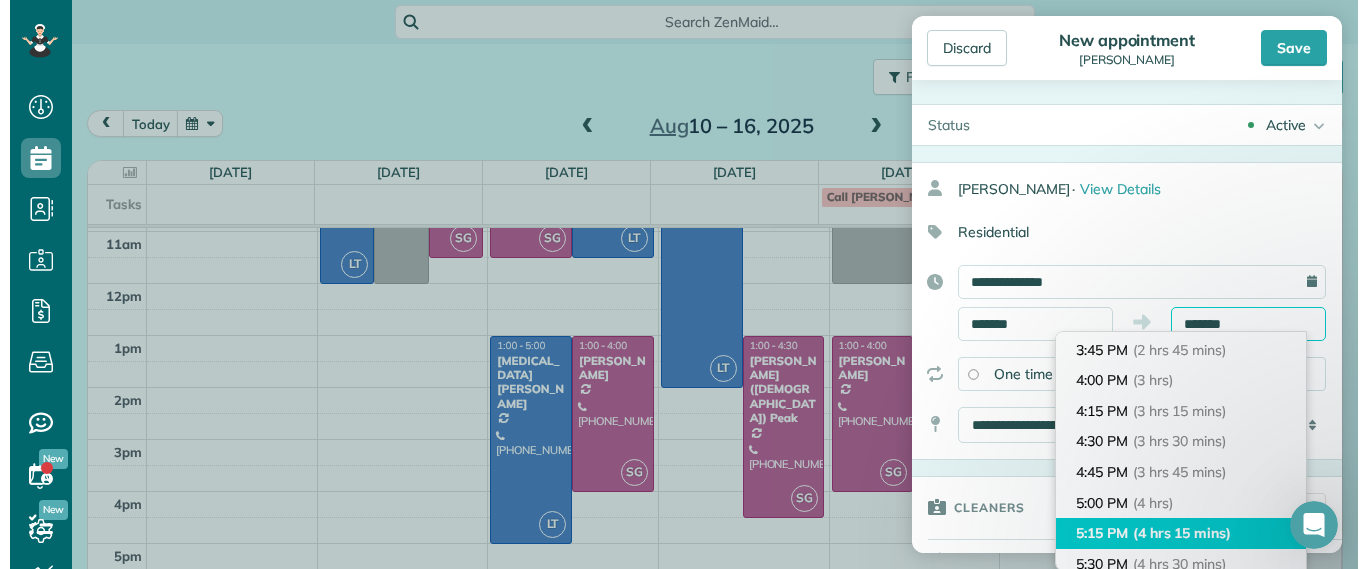 scroll, scrollTop: 375, scrollLeft: 0, axis: vertical 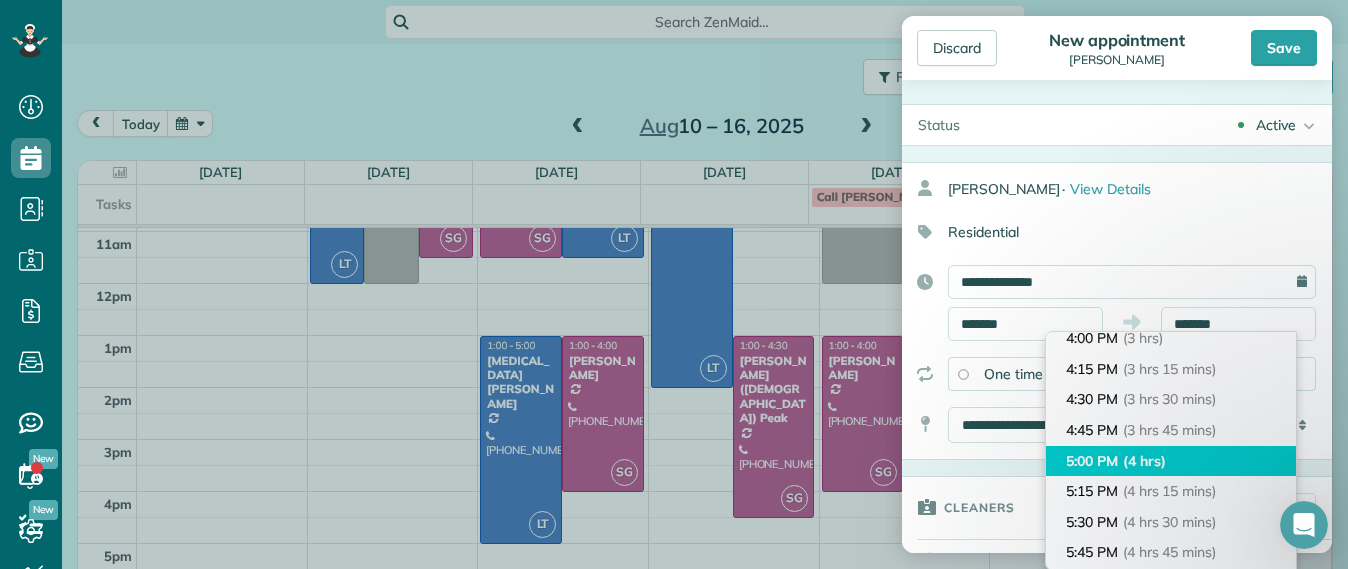 type on "*******" 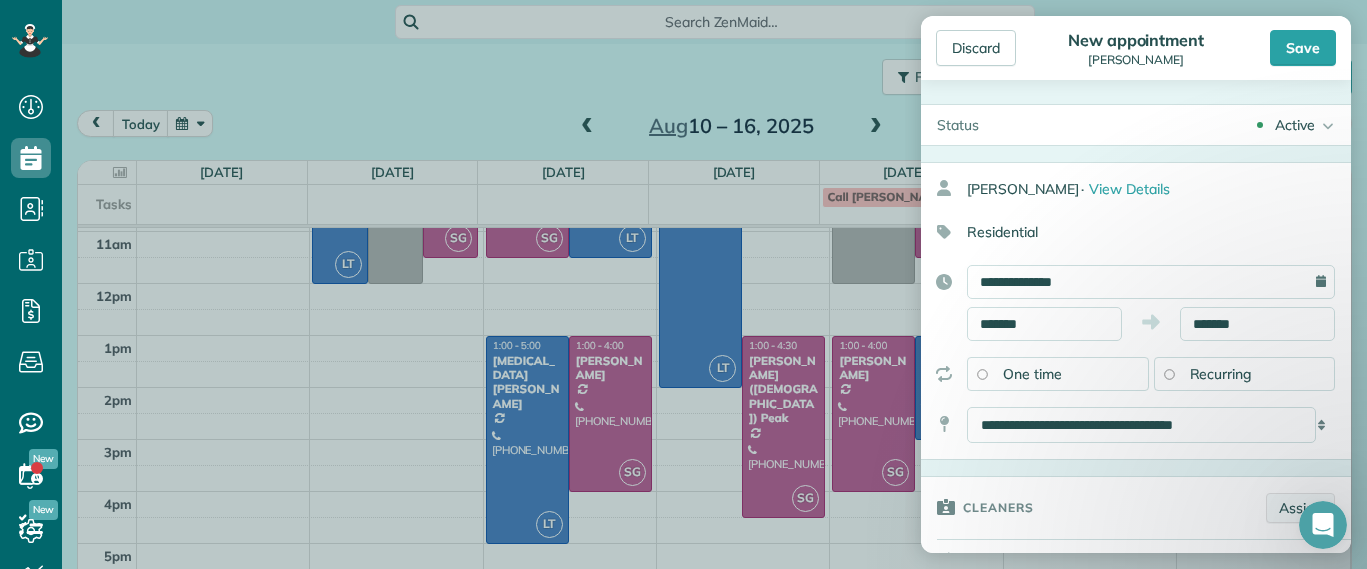 click on "Assign" at bounding box center (1300, 508) 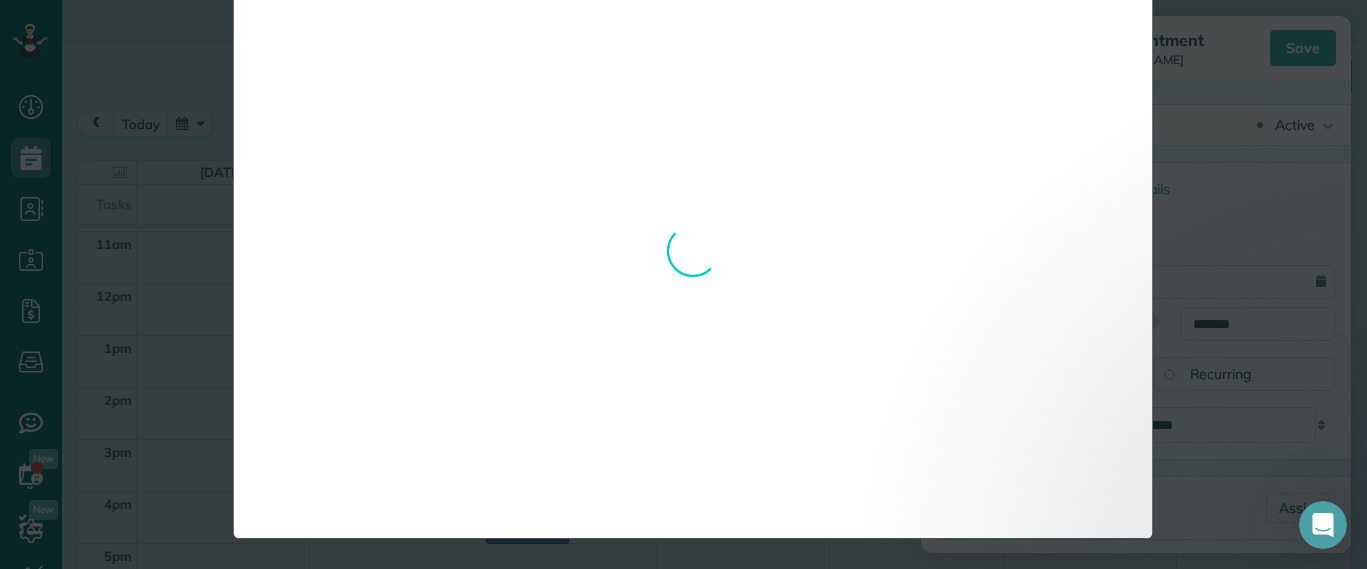 scroll, scrollTop: 0, scrollLeft: 0, axis: both 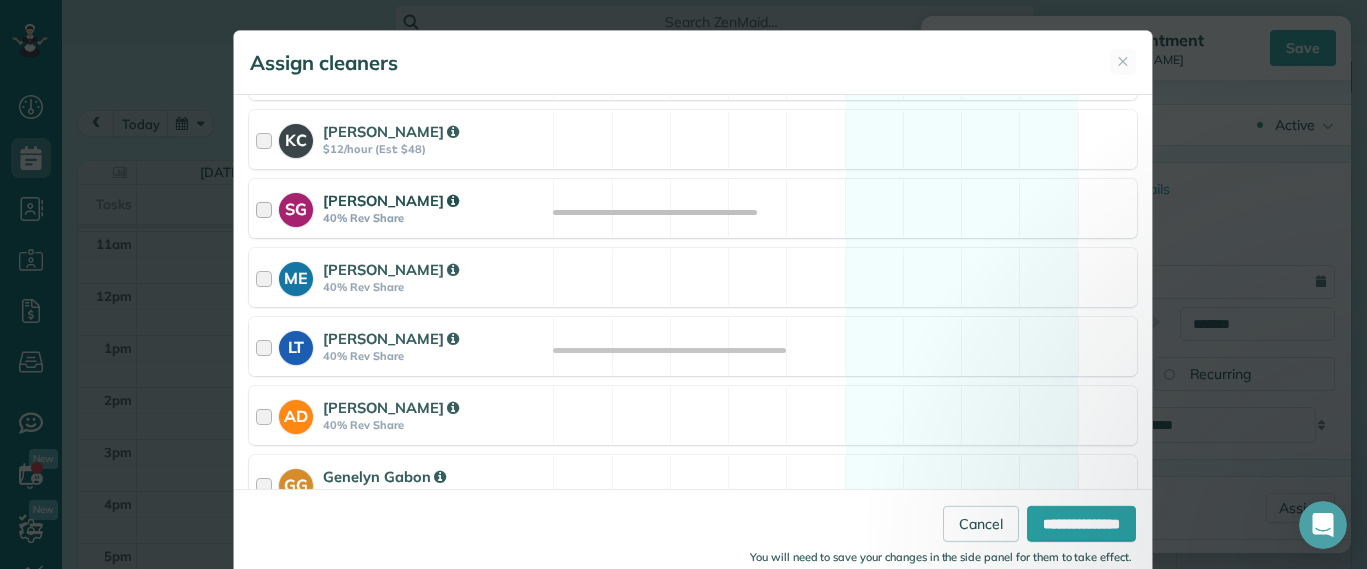 click on "SG
Sophie Gibbs
40% Rev Share
Available" at bounding box center [693, 208] 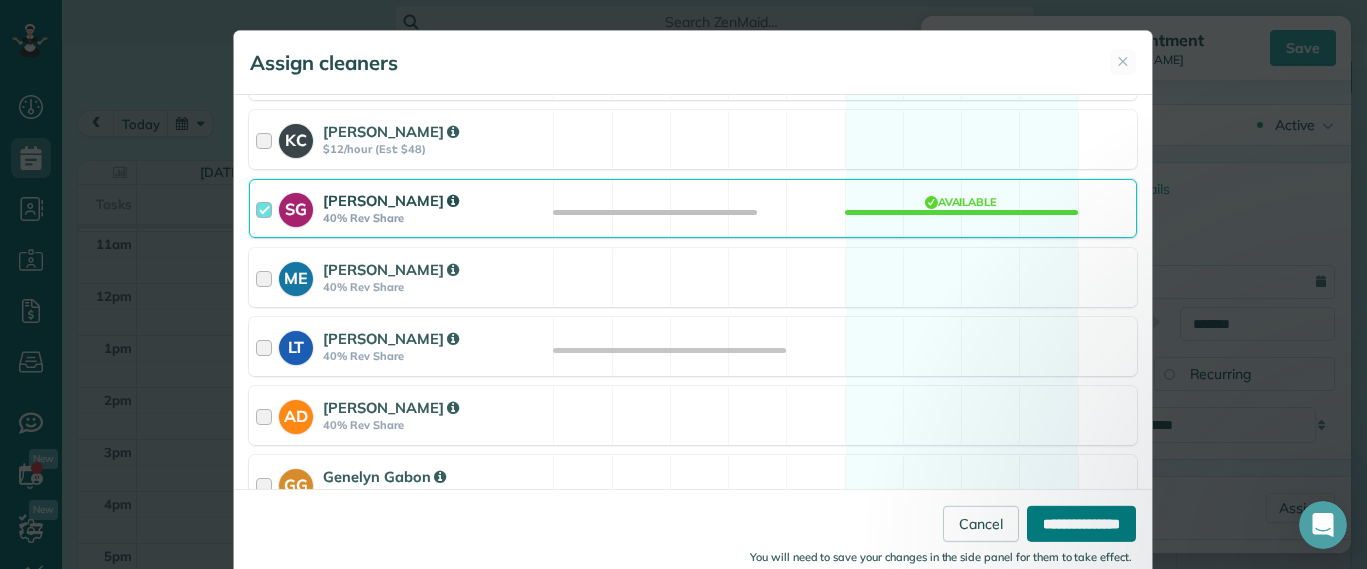 click on "**********" at bounding box center [1081, 524] 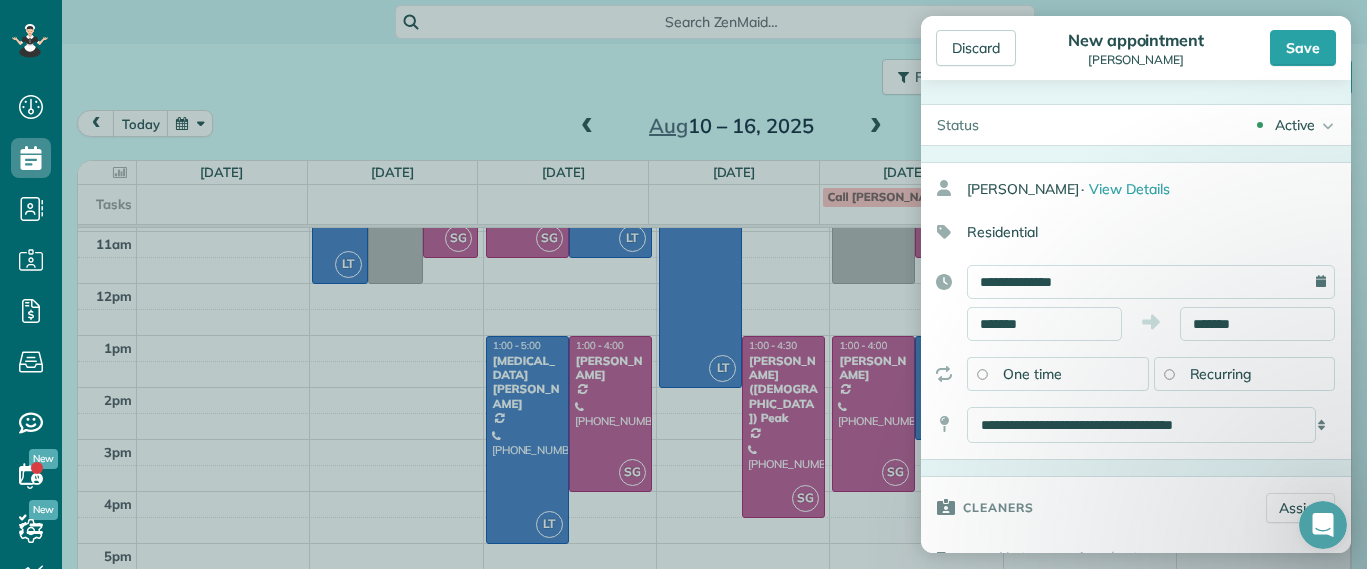 click on "Save" at bounding box center (1303, 48) 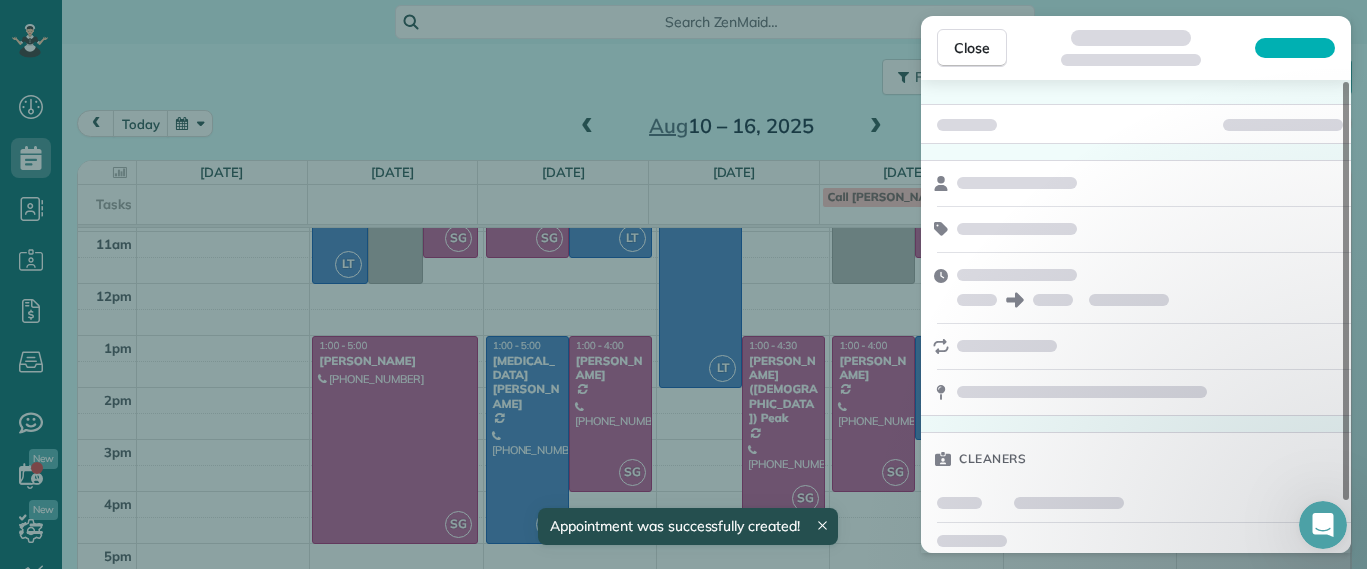 click on "Dashboard
Scheduling
Calendar View
List View
Dispatch View - Weekly scheduling (Beta)" at bounding box center (683, 284) 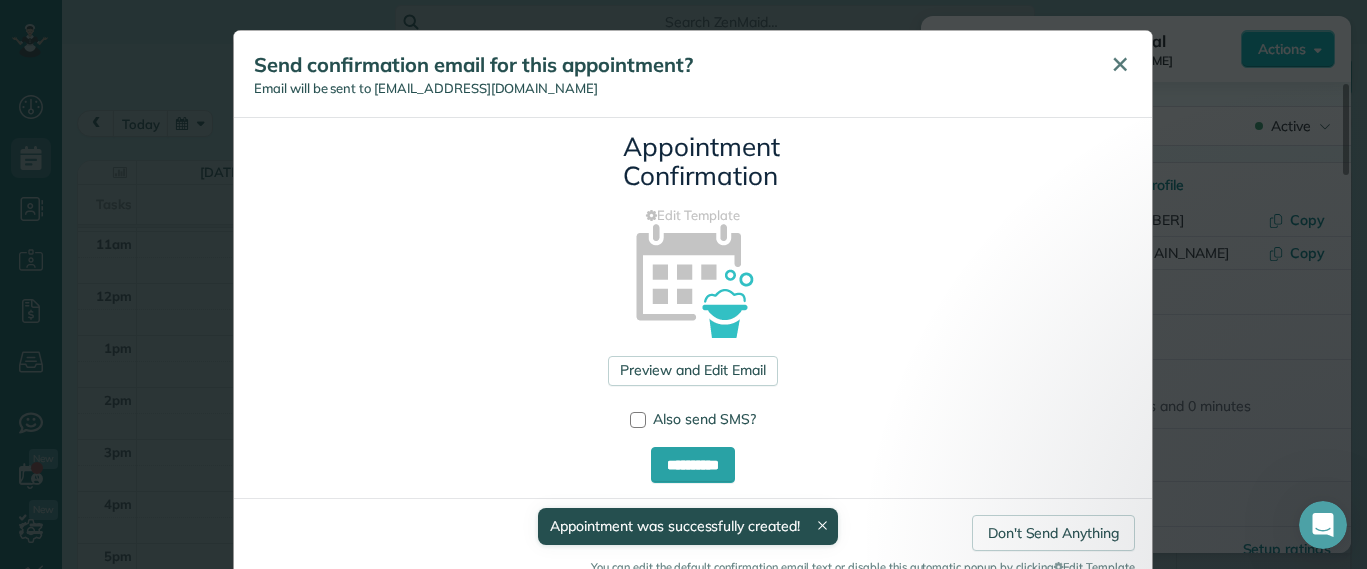 click on "✕" at bounding box center (1120, 64) 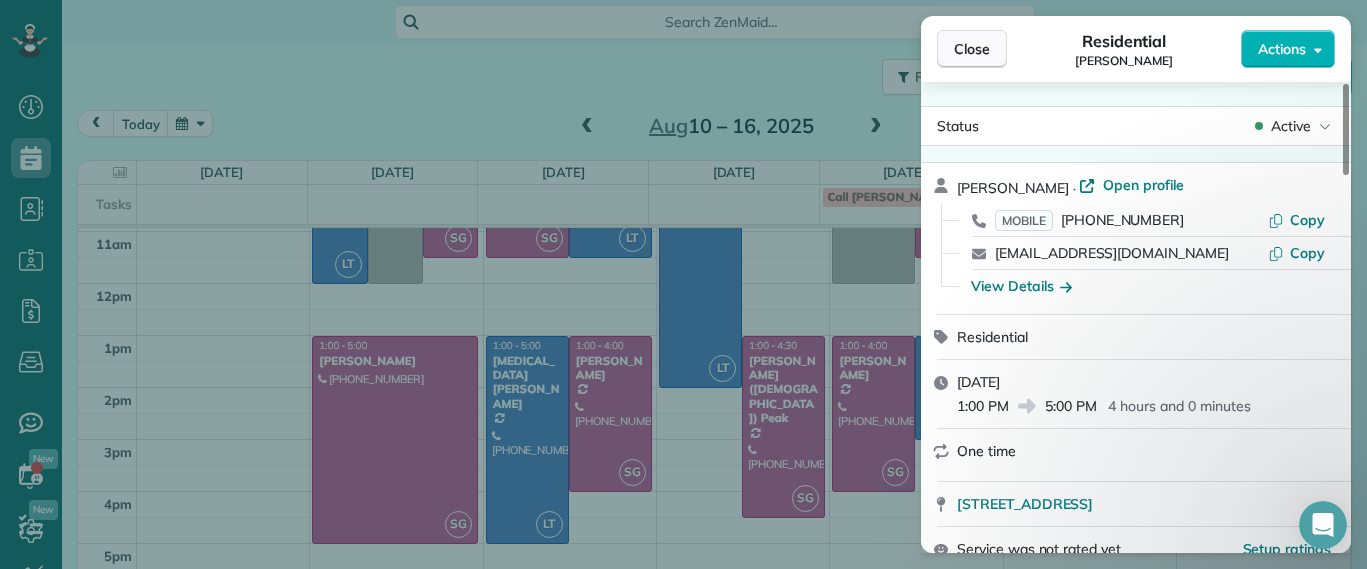 click on "Close" at bounding box center (972, 49) 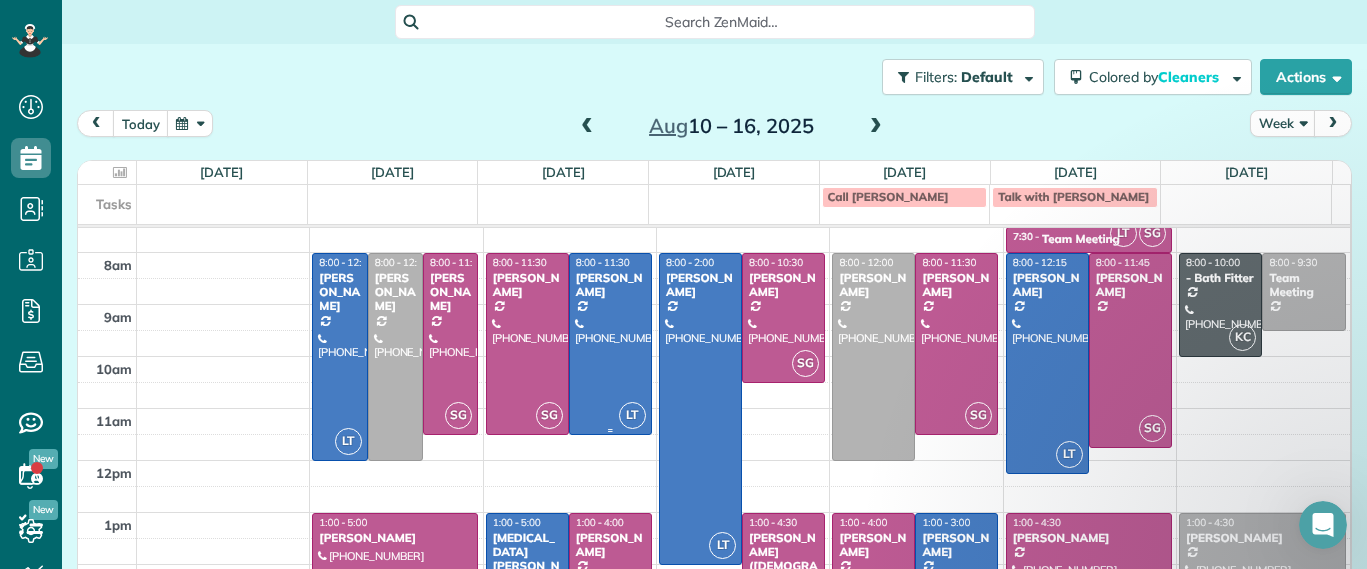 scroll, scrollTop: 0, scrollLeft: 0, axis: both 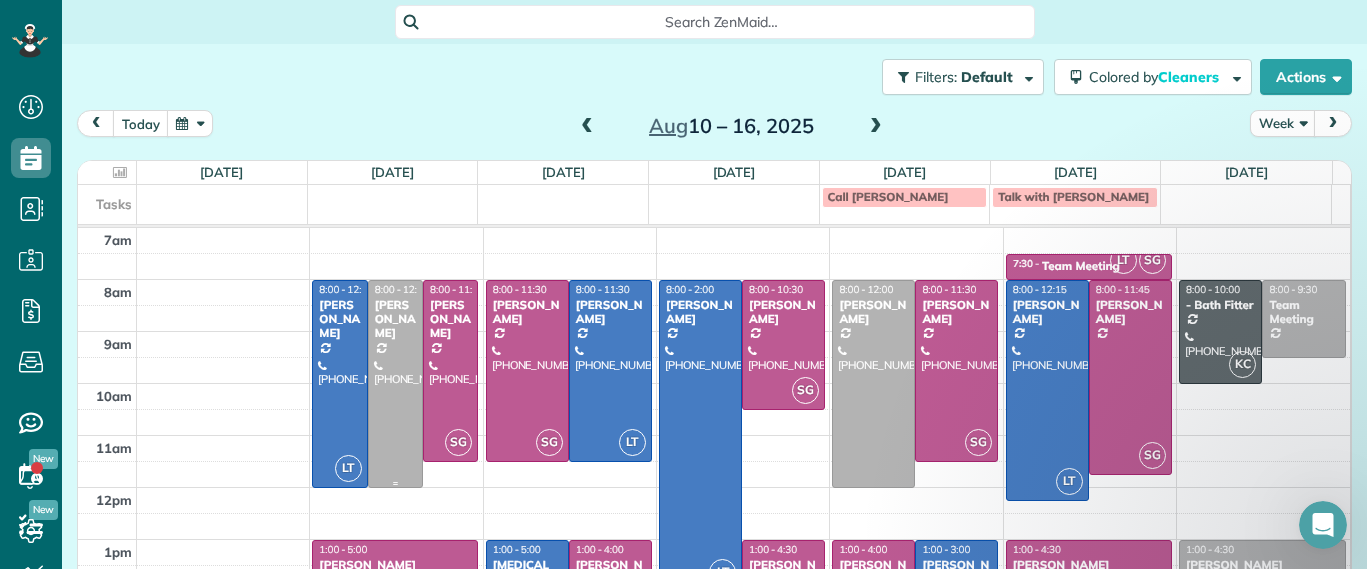 click at bounding box center [395, 384] 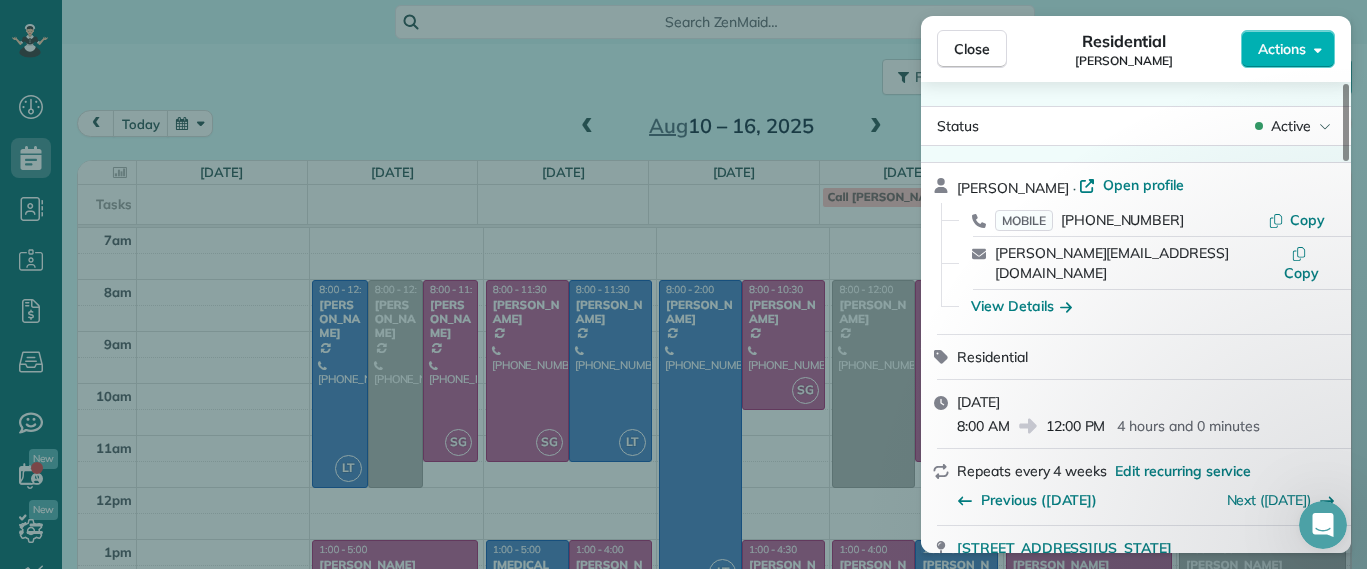 click on "Close Residential Hannah Koca Actions Status Active Hannah Koca · Open profile MOBILE (804) 833-0595 Copy hannah.koca@gmail.com Copy View Details Residential Monday, August 11, 2025 8:00 AM 12:00 PM 4 hours and 0 minutes Repeats every 4 weeks Edit recurring service Previous (Jul 14) Next (Sep 08) 1620 Nottoway Avenue Richmond Virginia 23227 Service was not rated yet Setup ratings Cleaners Time in and out Assign Invite Cleaners No cleaners assigned yet Checklist Try Now Keep this appointment up to your standards. Stay on top of every detail, keep your cleaners organised, and your client happy. Assign a checklist Watch a 5 min demo Billing Billing actions Service Service Price (1x $208.00) $208.00 Add an item Overcharge $0.00 Discount $0.00 Coupon discount - Primary tax - Secondary tax - Total appointment price $208.00 Tips collected New feature! $0.00 Unpaid Mark as paid Total including tip $208.00 Get paid online in no-time! Send an invoice and reward your cleaners with tips Charge customer credit card - 2 5" at bounding box center (683, 284) 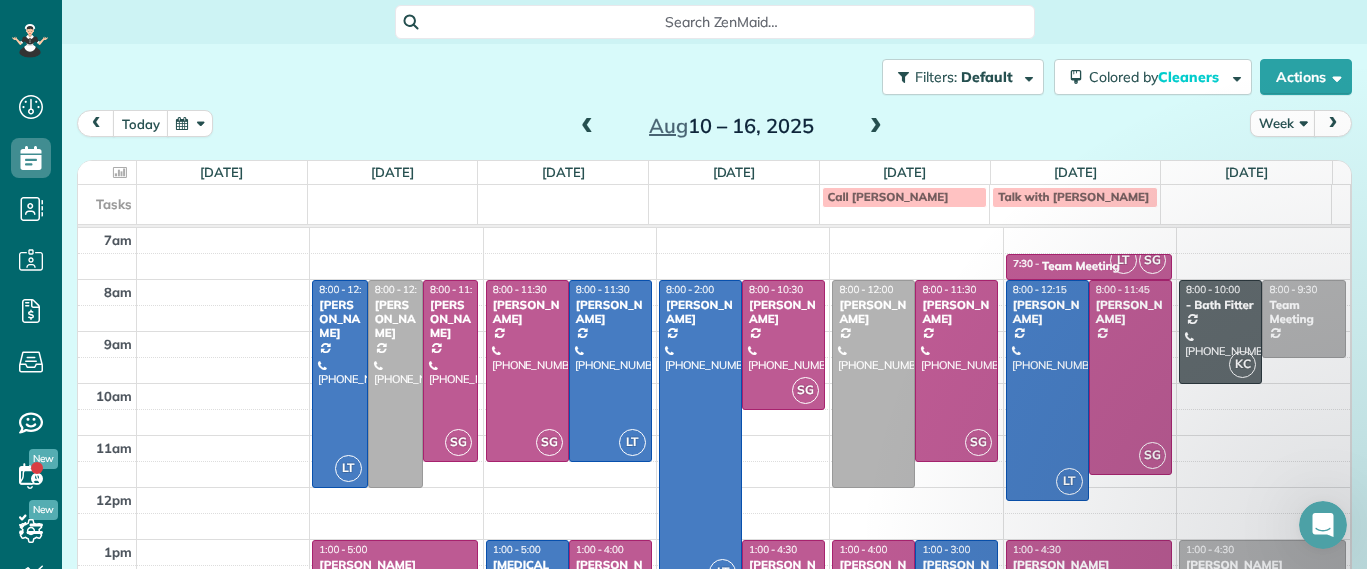 click on "Filters:   Default
|  2 appointments hidden
Colored by  Cleaners
Color by Cleaner
Color by Team
Color by Status
Color by Recurrence
Color by Paid/Unpaid
Filters  Default
Schedule Changes
Actions
Create Appointment
Create Task
Clock In/Out
Send Work Orders
Print Route Sheets
Today's Emails/Texts
View Metrics" at bounding box center [714, 77] 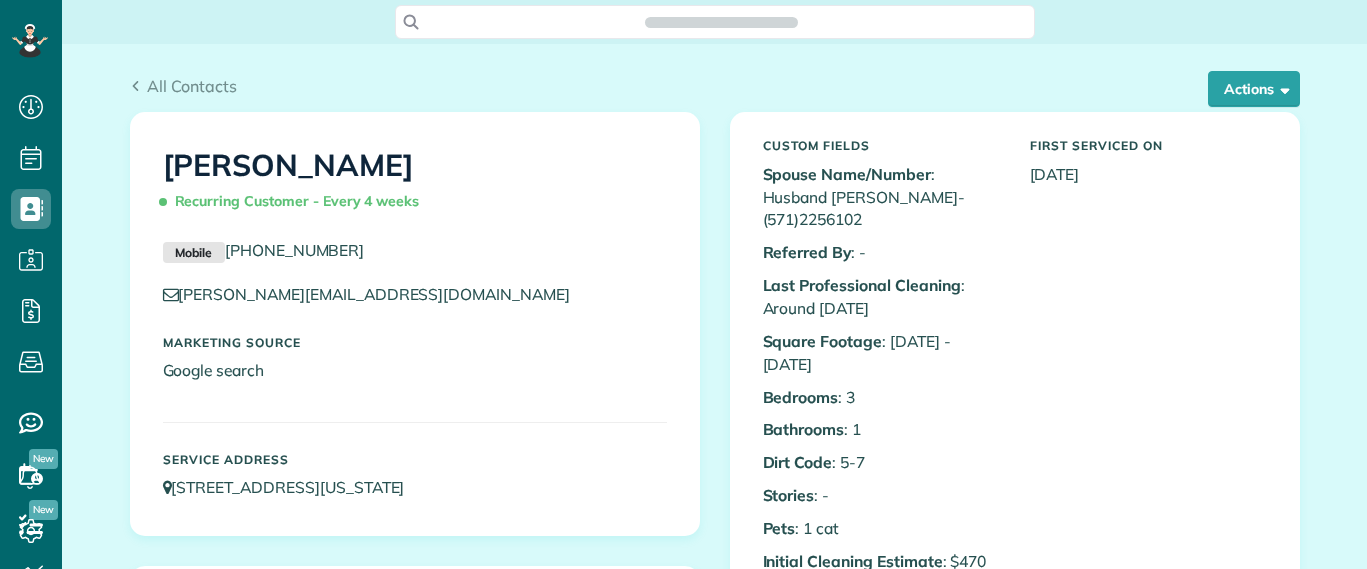 scroll, scrollTop: 0, scrollLeft: 0, axis: both 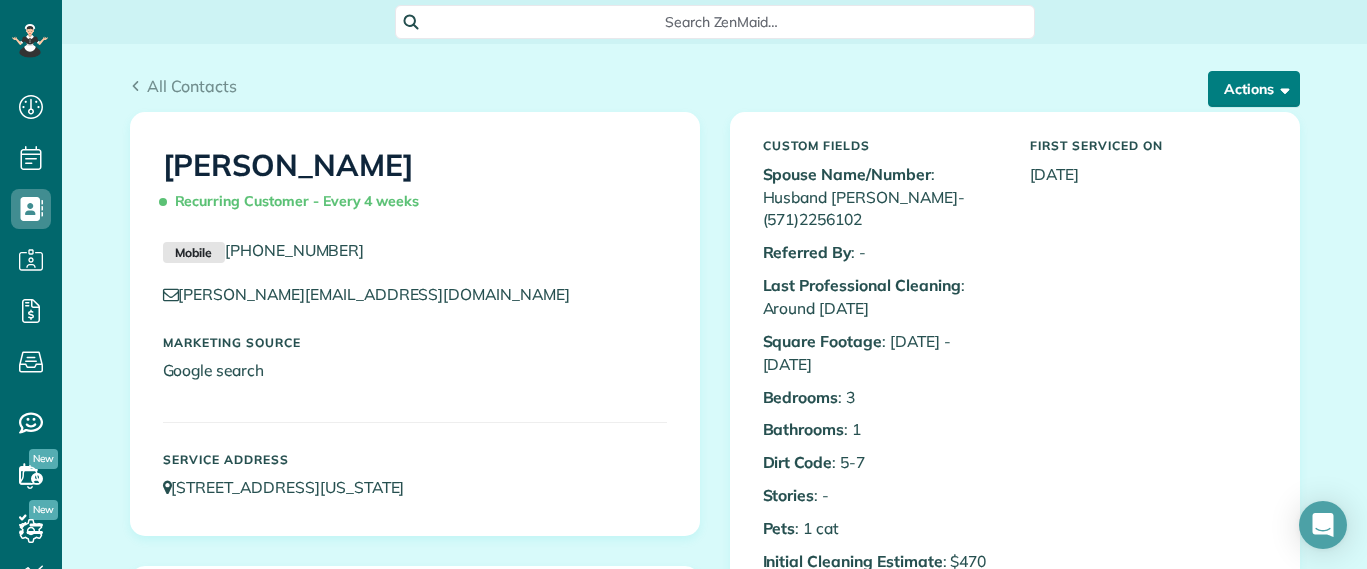 click on "Actions" at bounding box center (1254, 89) 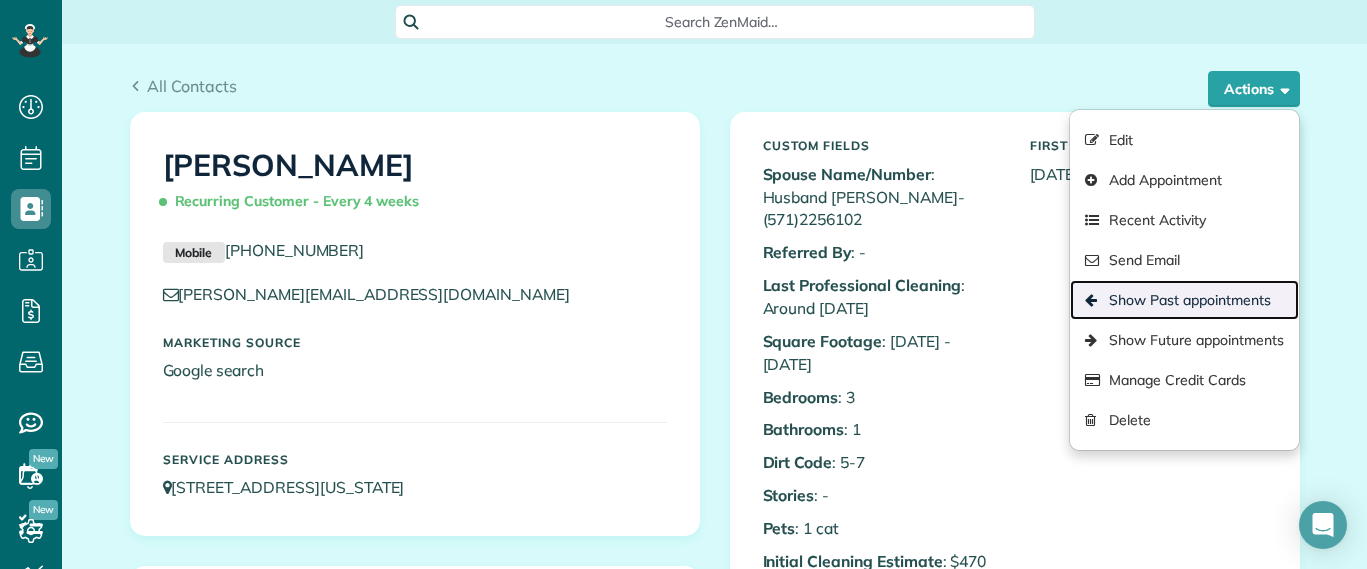 click on "Show Past appointments" at bounding box center (1184, 300) 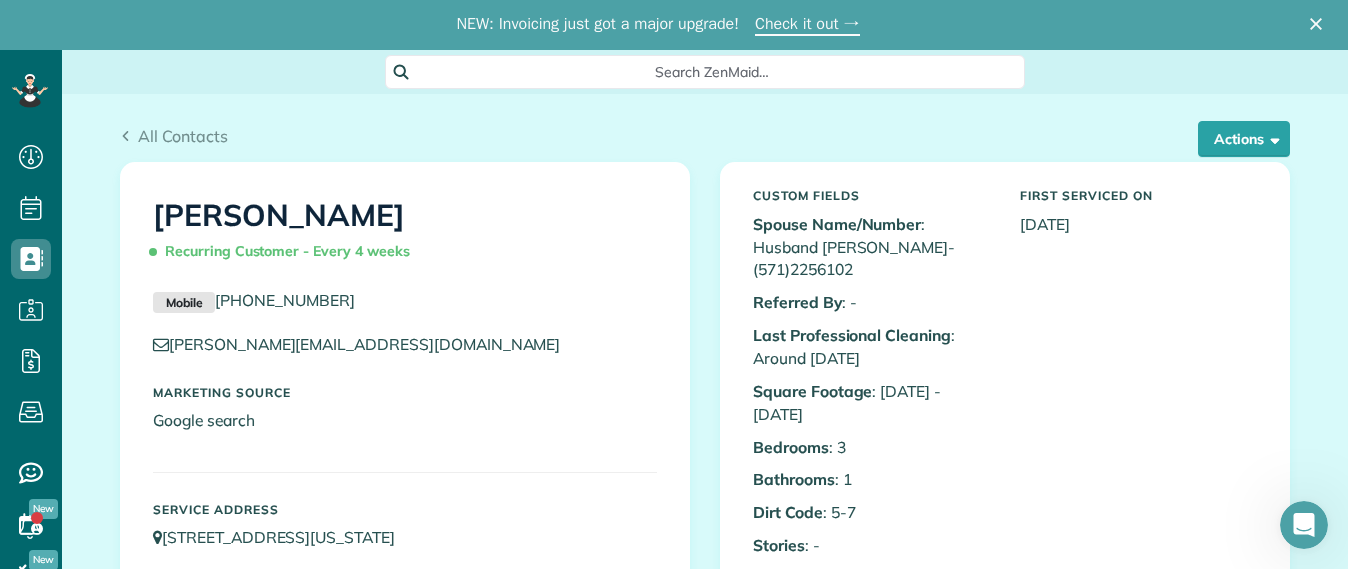 scroll, scrollTop: 0, scrollLeft: 0, axis: both 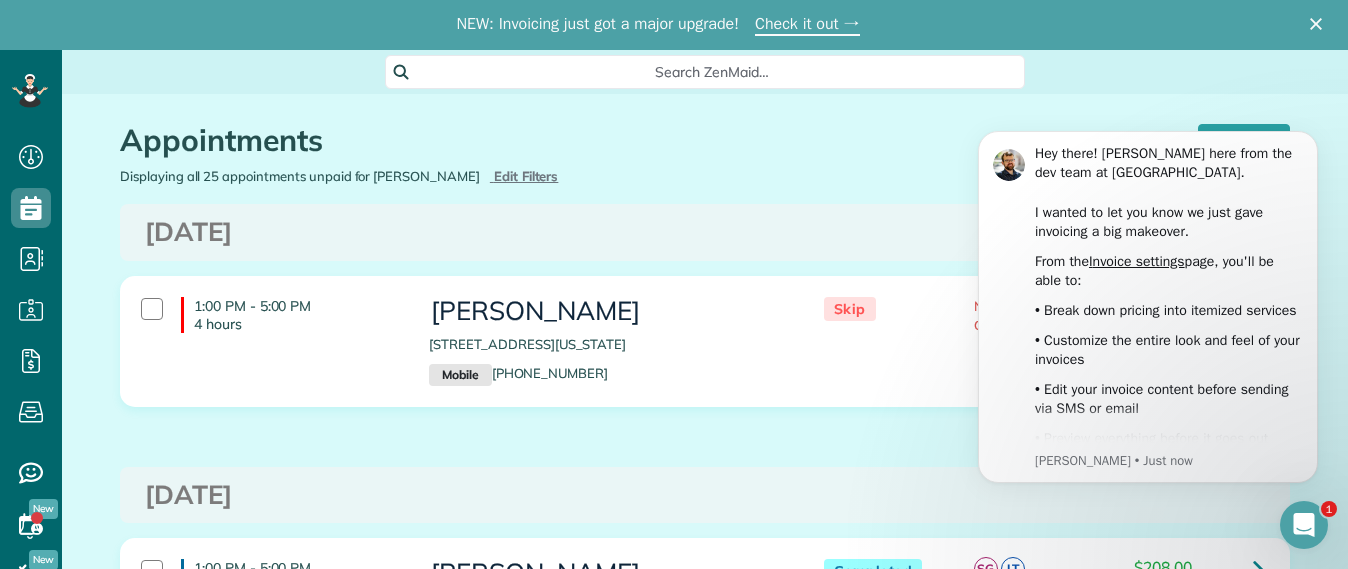 click on "Wednesday Jun 18, 2025" at bounding box center (705, 495) 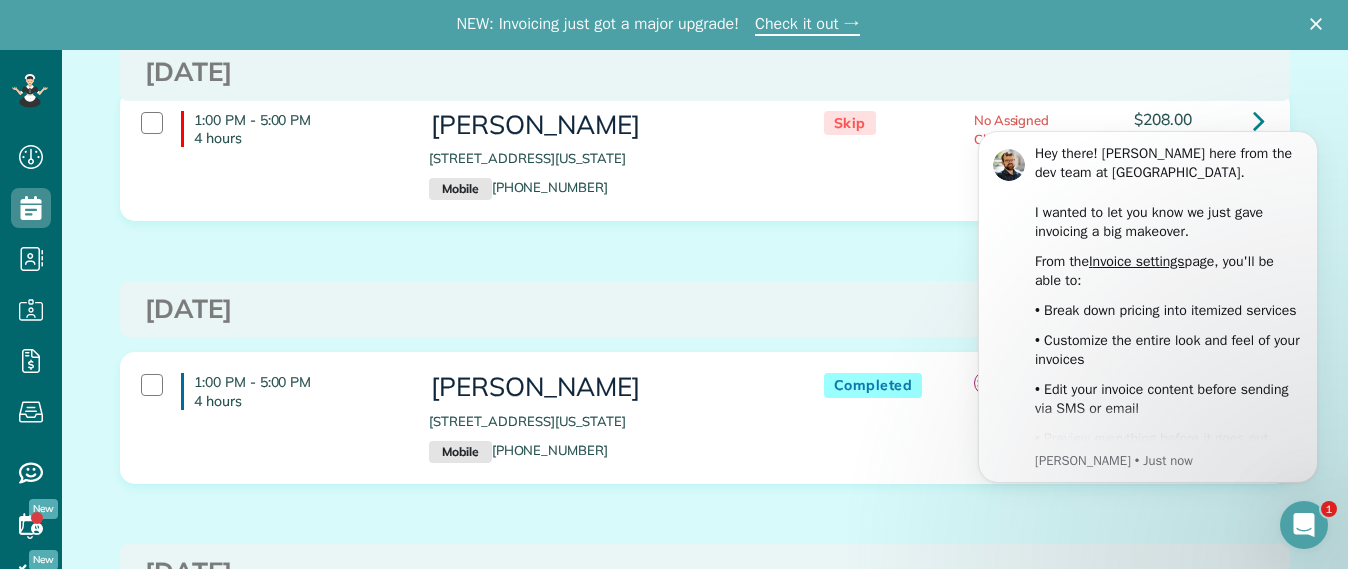 scroll, scrollTop: 375, scrollLeft: 0, axis: vertical 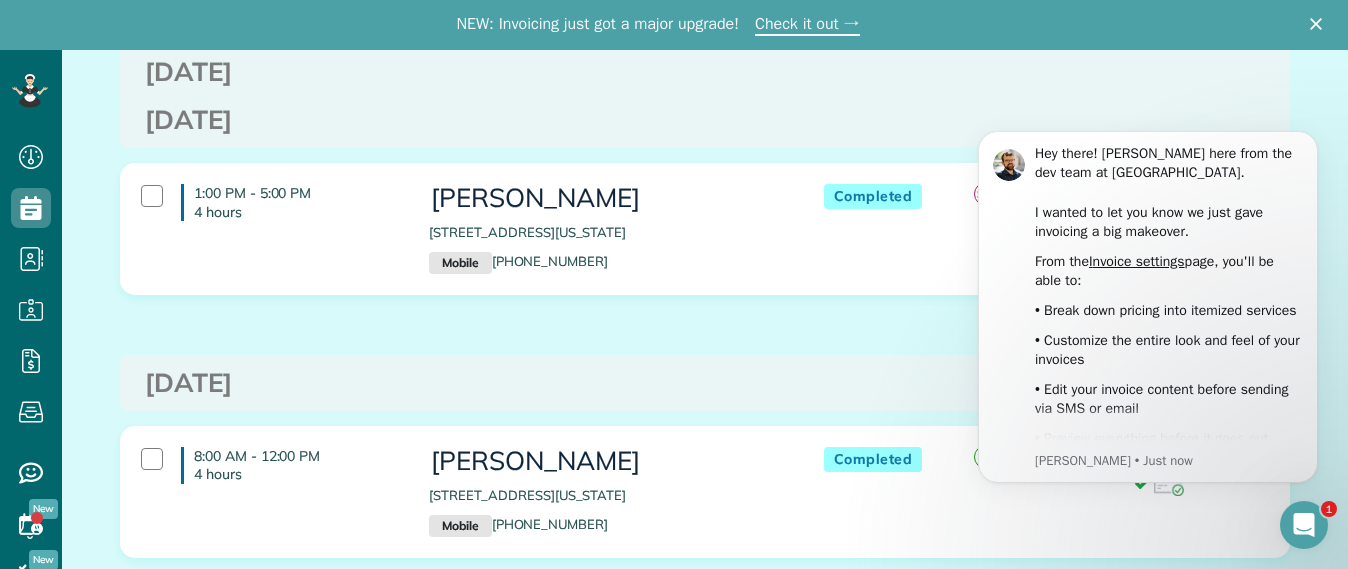 click on "Monday May 19, 2025" at bounding box center [705, 383] 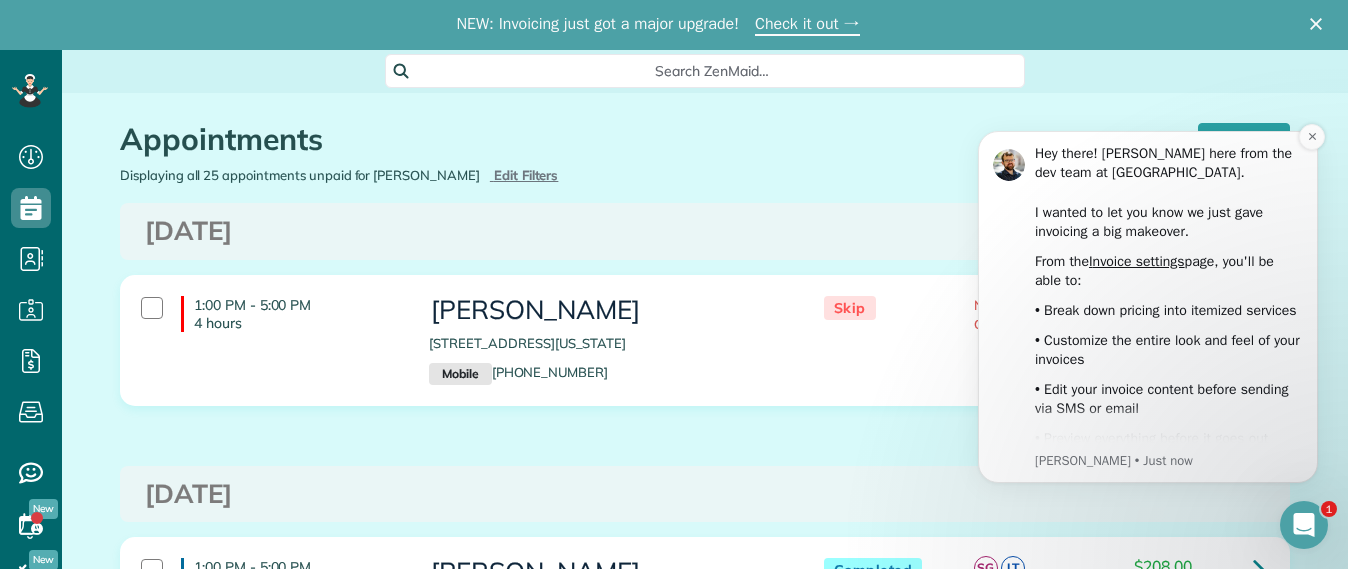scroll, scrollTop: 0, scrollLeft: 0, axis: both 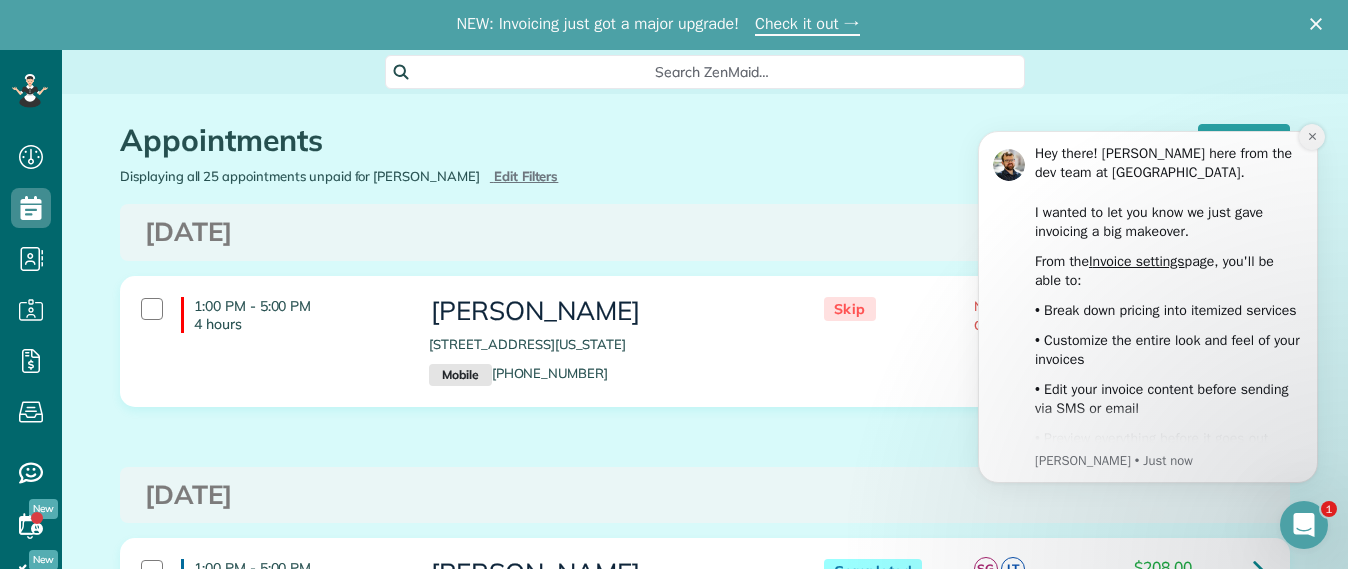 click 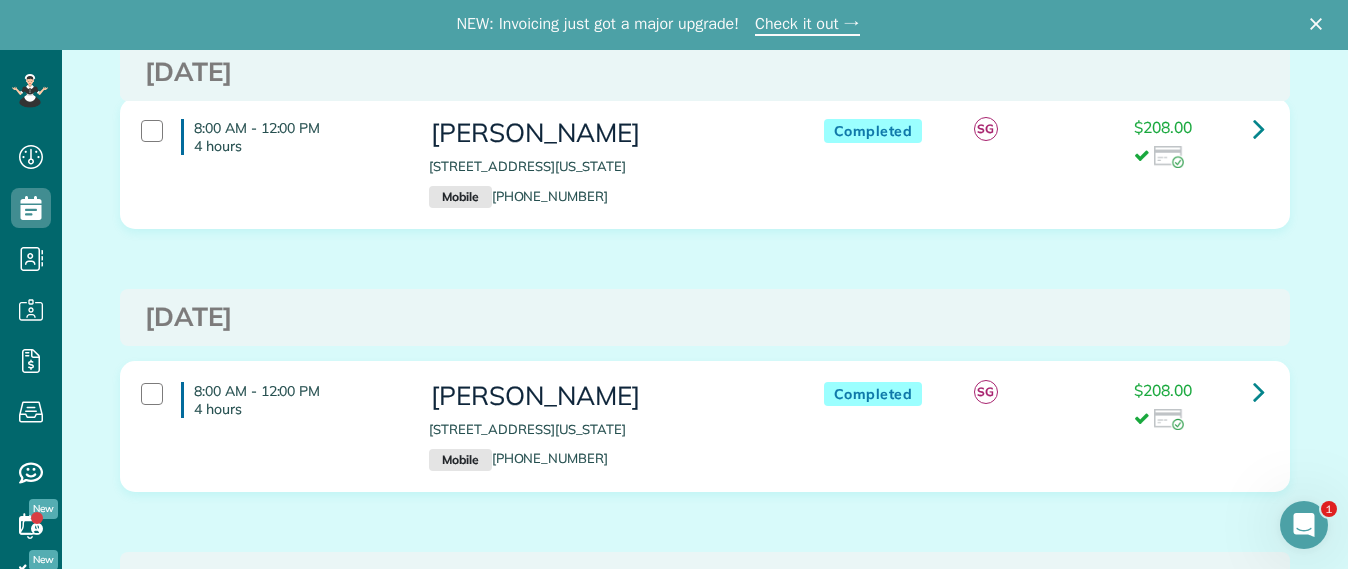 scroll, scrollTop: 1500, scrollLeft: 0, axis: vertical 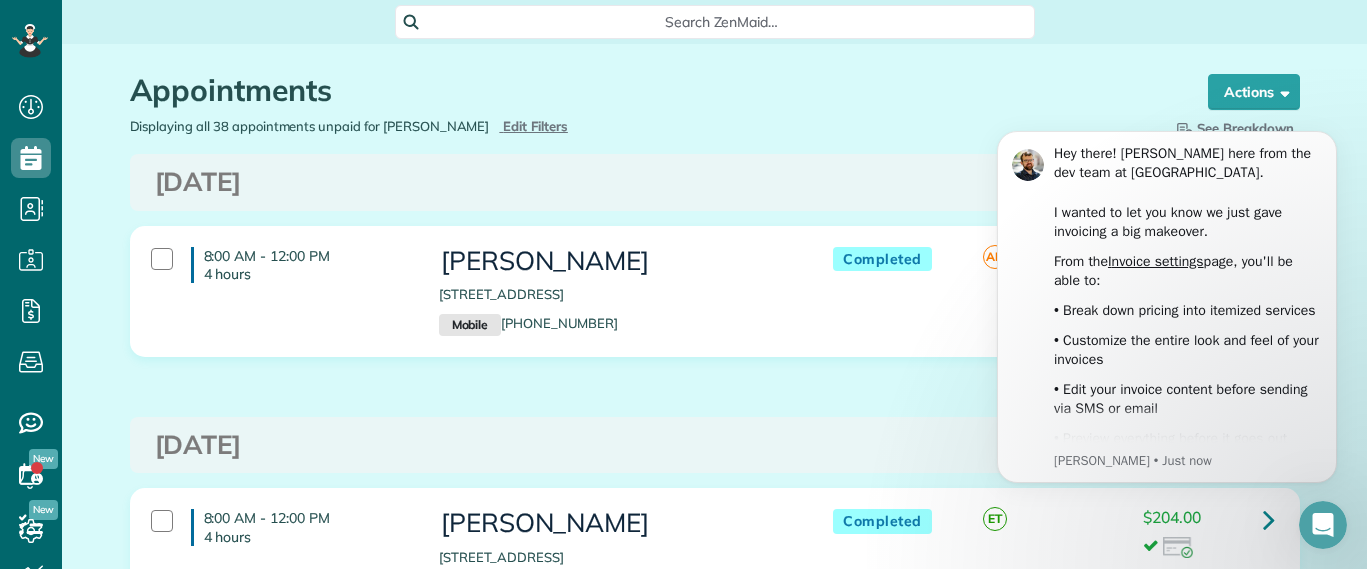 click on "Appointments
the List View [2 min]" at bounding box center [650, 95] 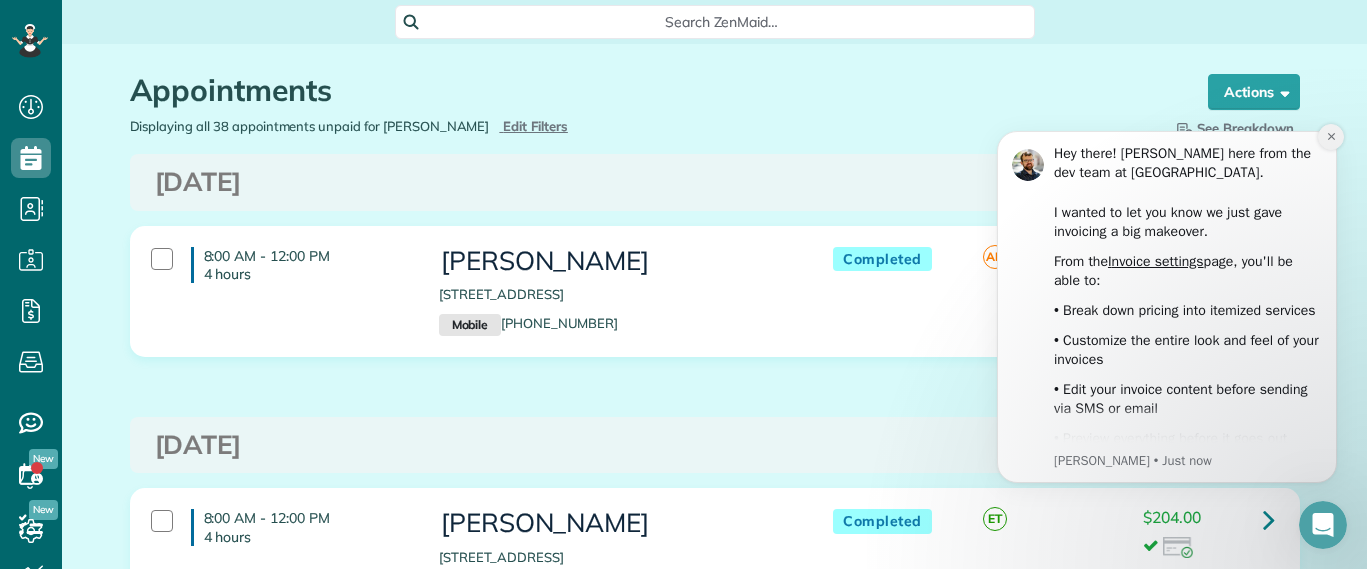 click 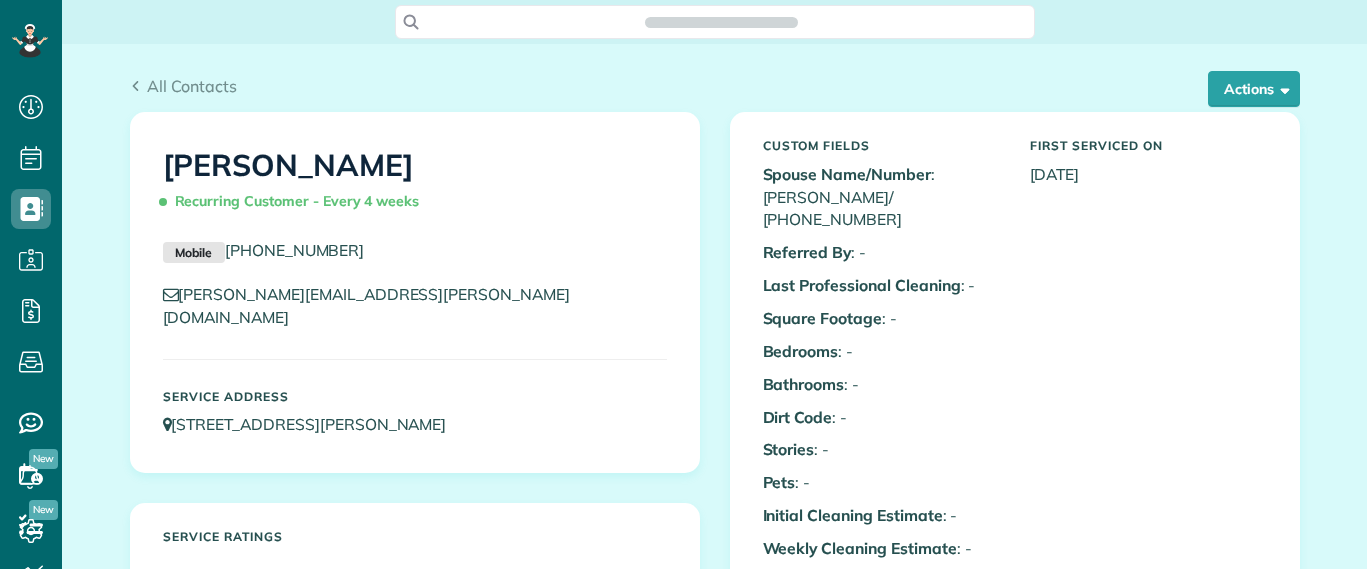 scroll, scrollTop: 0, scrollLeft: 0, axis: both 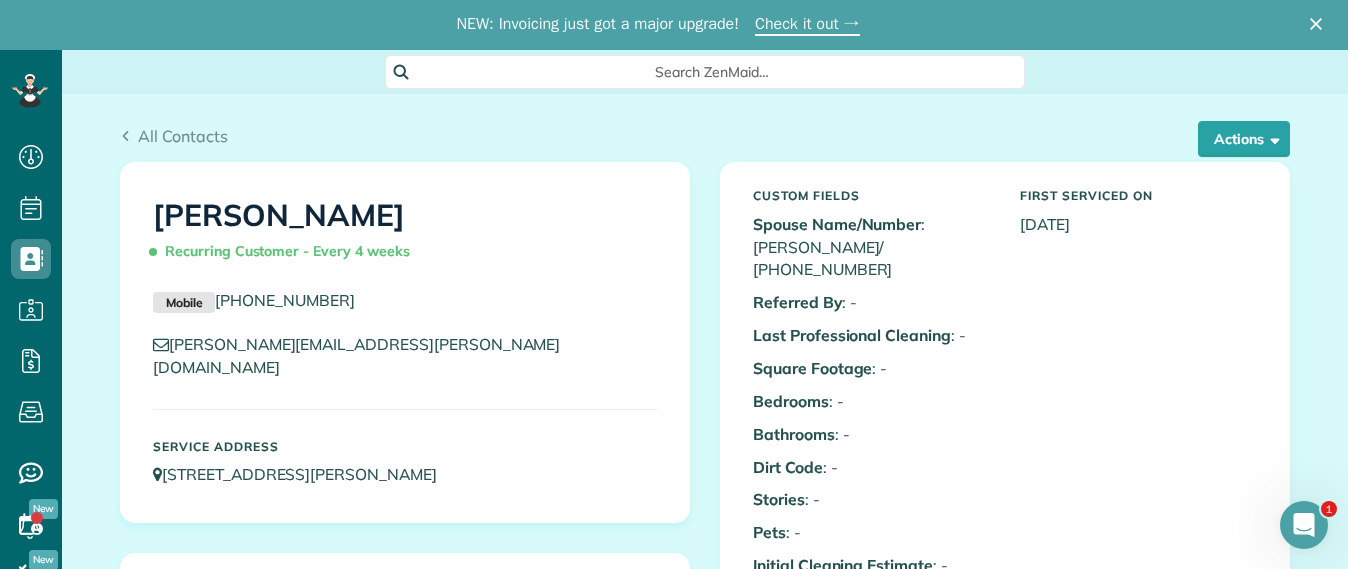 click on "All Contacts
Actions
Edit
Add Appointment
Recent Activity
Send Email
Show Past appointments
Show Future appointments
Manage Credit Cards
Delete" at bounding box center [705, 128] 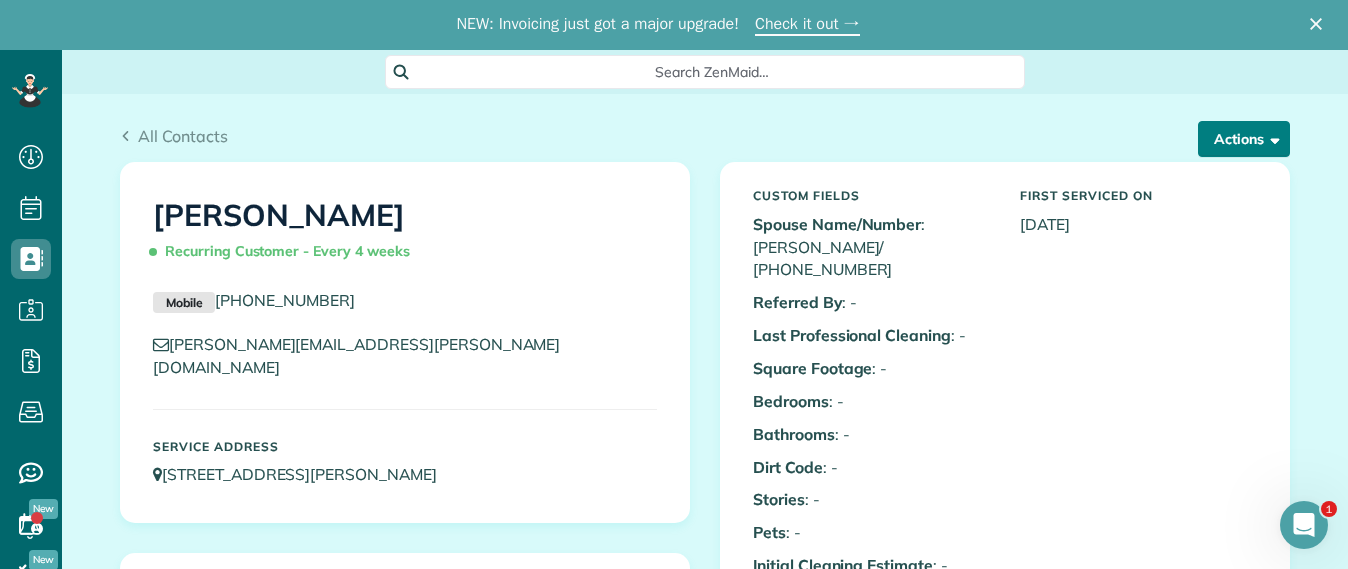 click on "Actions" at bounding box center [1244, 139] 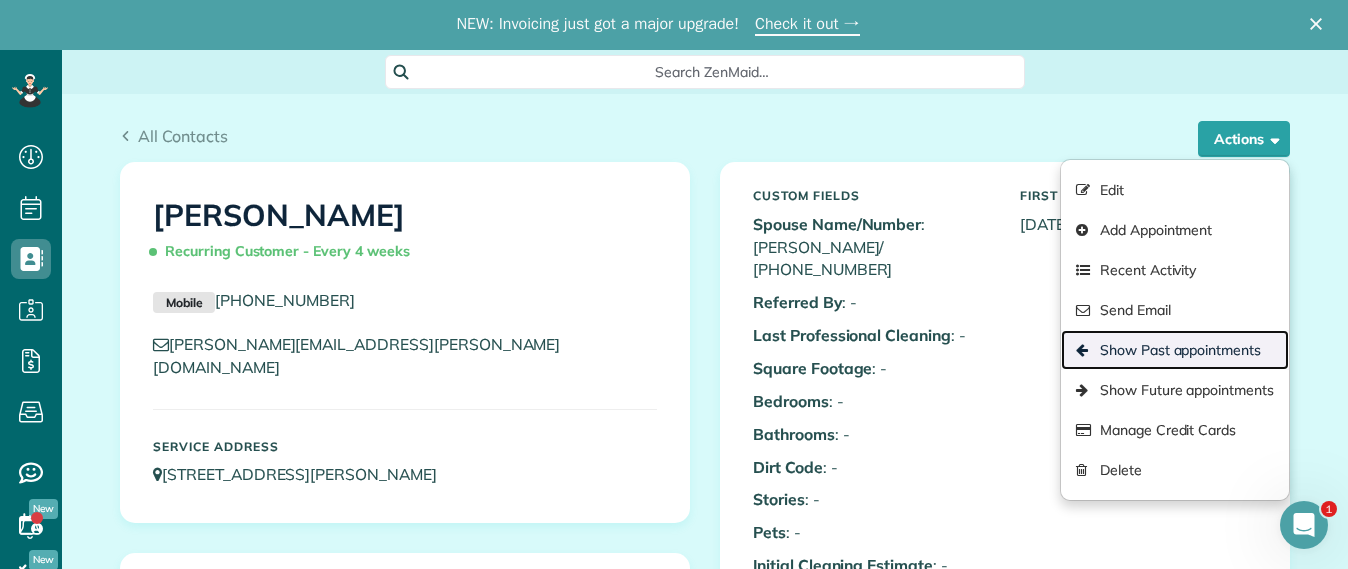 click on "Show Past appointments" at bounding box center [1175, 350] 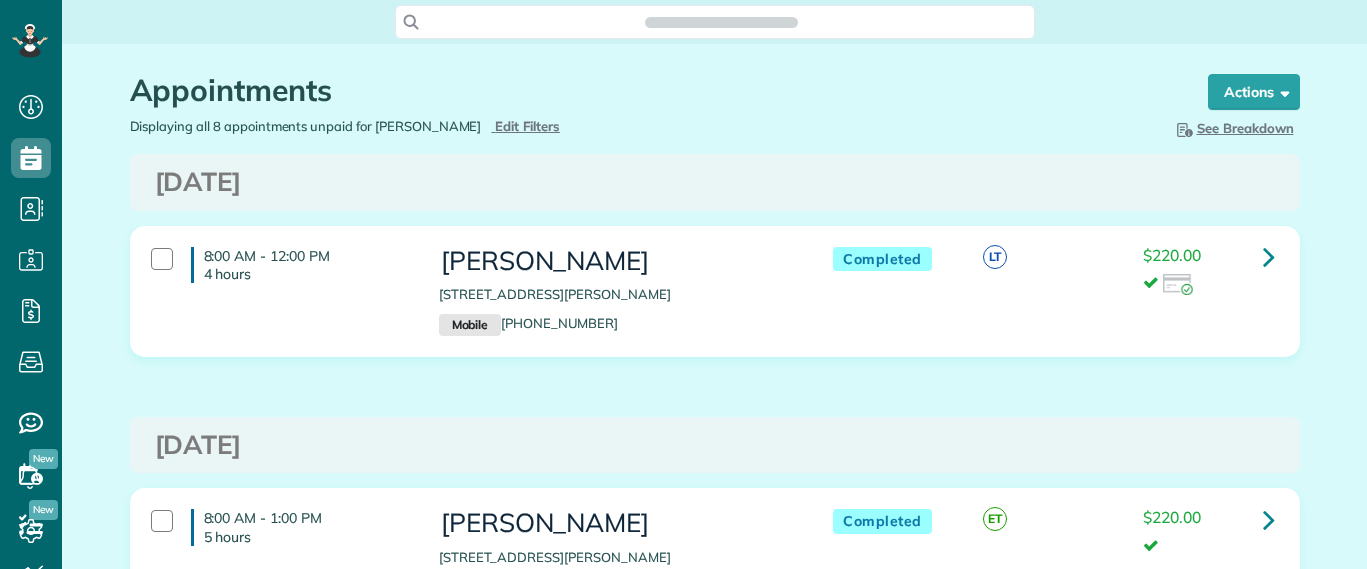 scroll, scrollTop: 0, scrollLeft: 0, axis: both 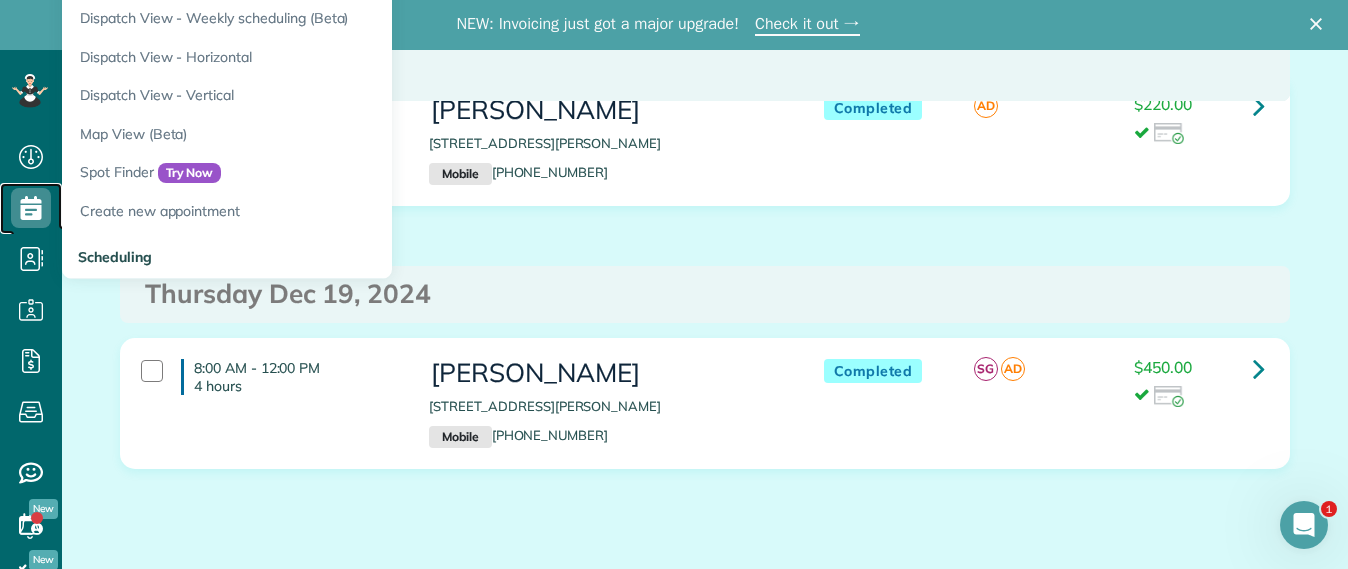 click 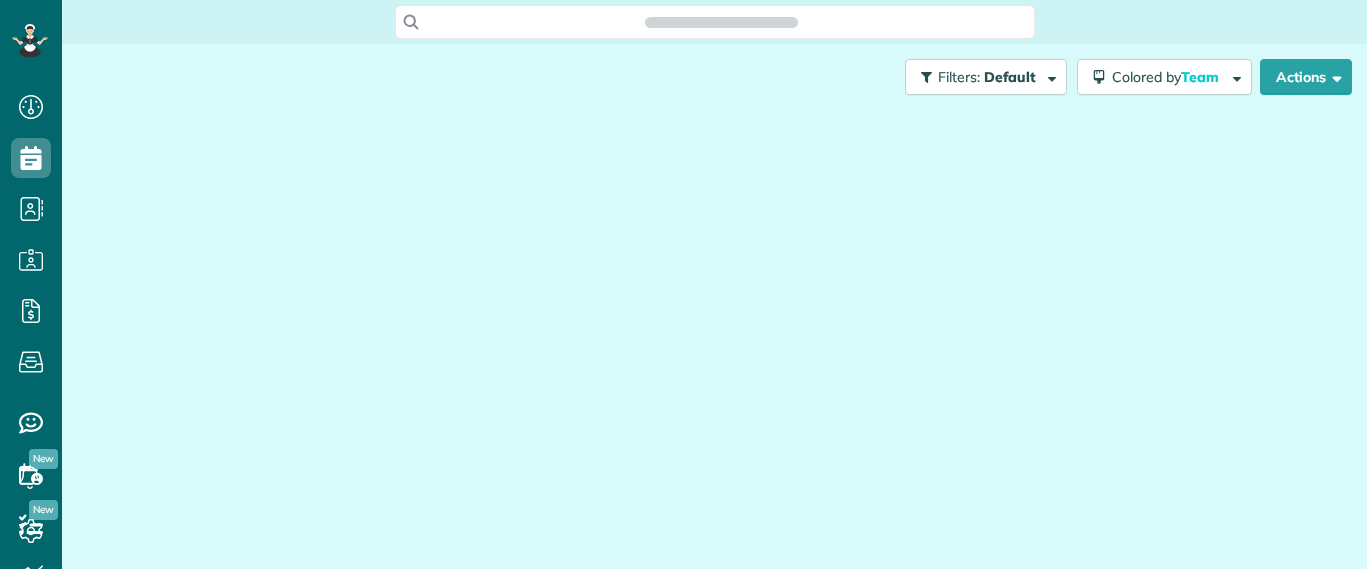 scroll, scrollTop: 0, scrollLeft: 0, axis: both 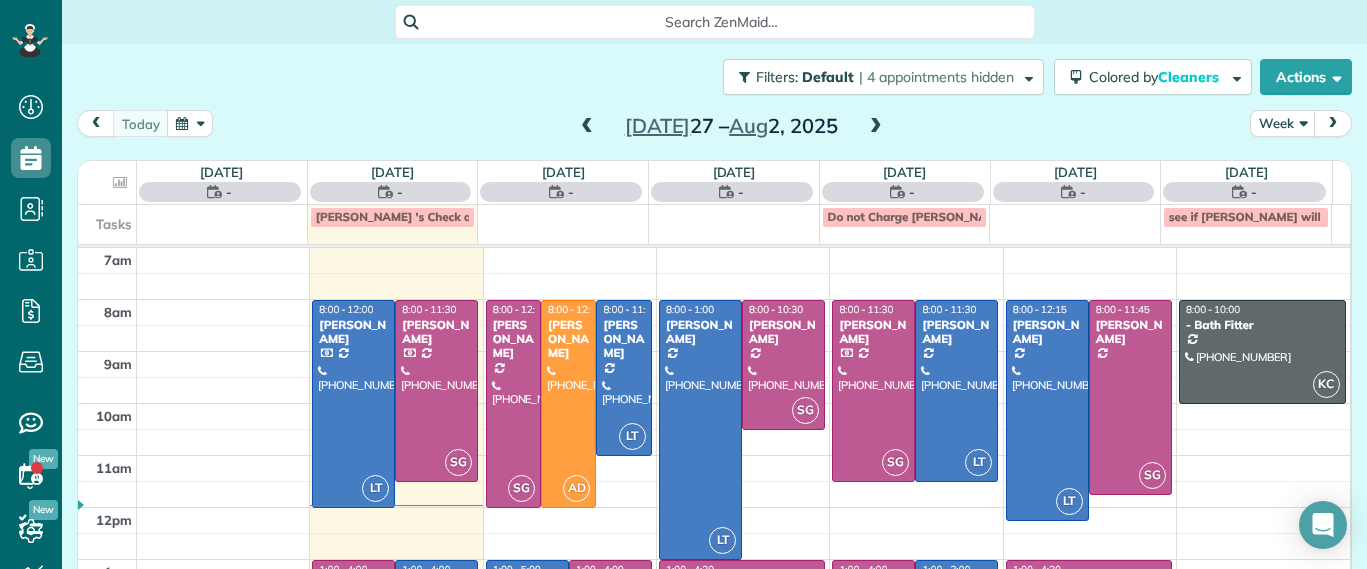 click on "Search ZenMaid…" at bounding box center (722, 22) 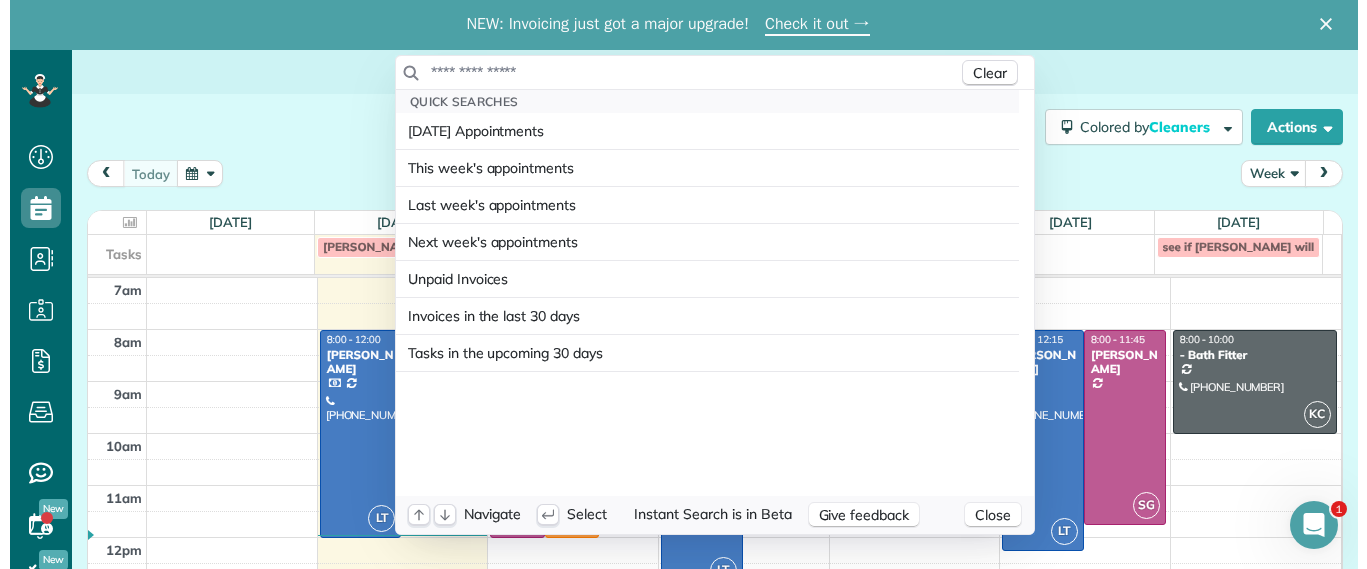 scroll, scrollTop: 0, scrollLeft: 0, axis: both 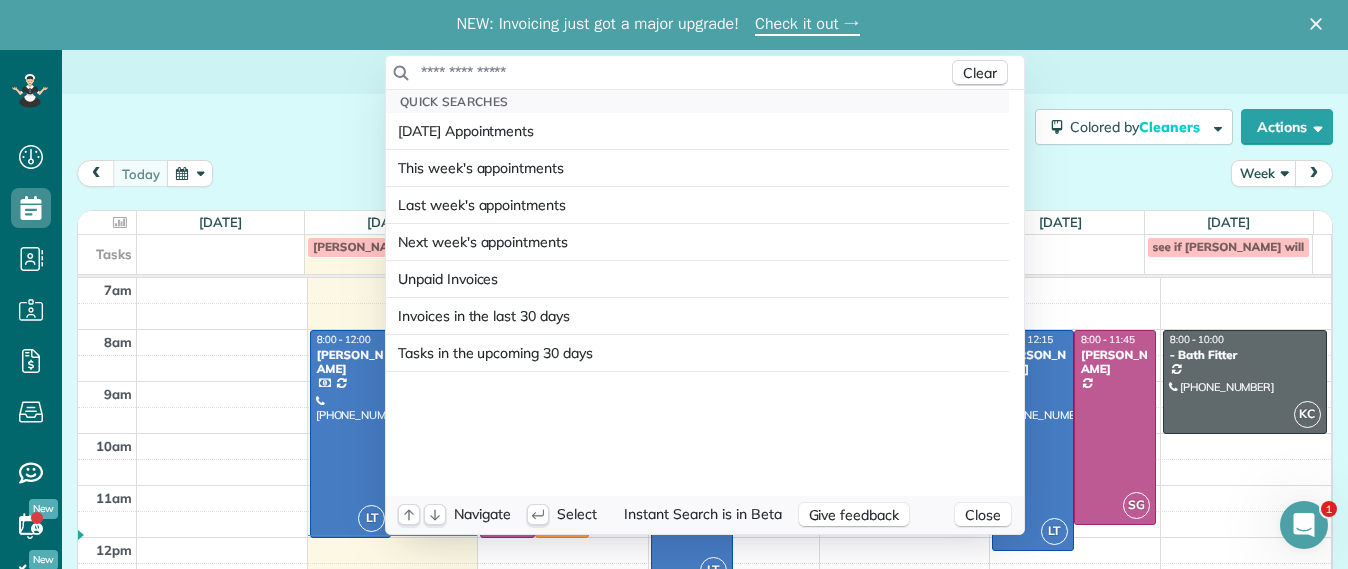 click 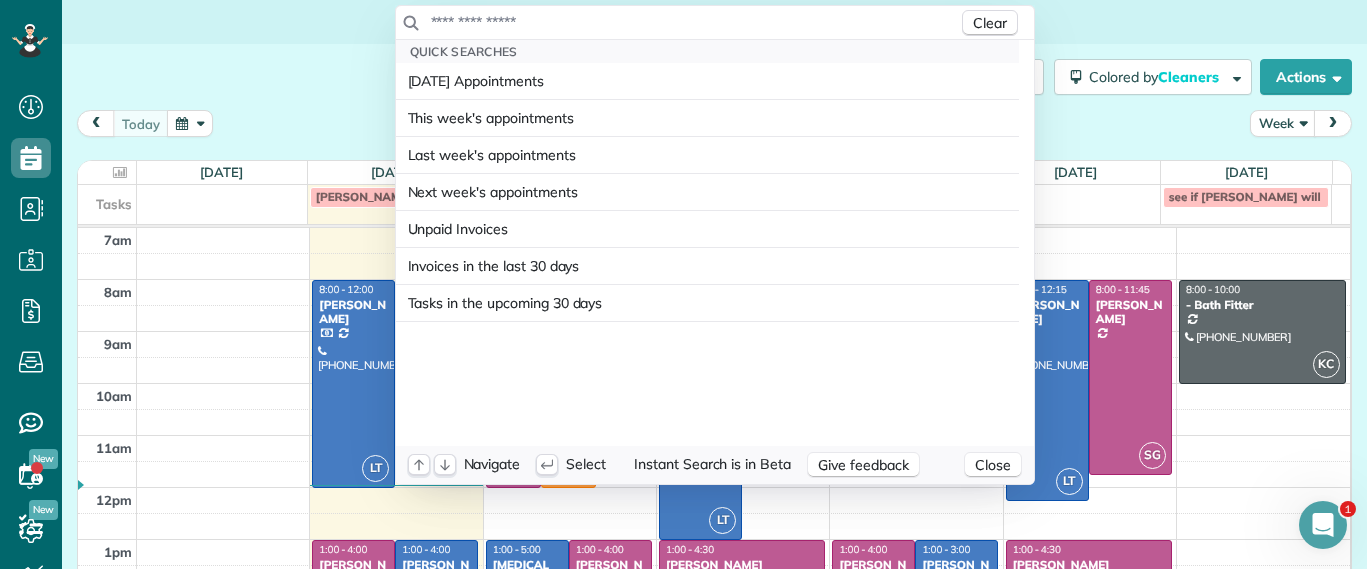 click at bounding box center [694, 22] 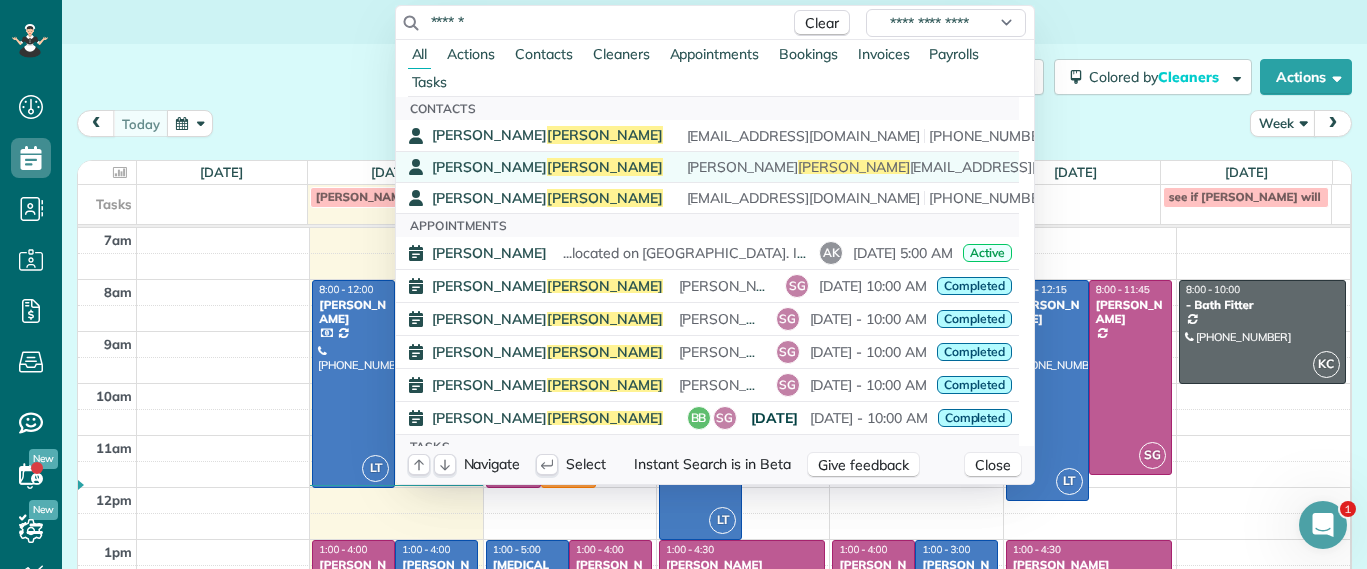 type on "******" 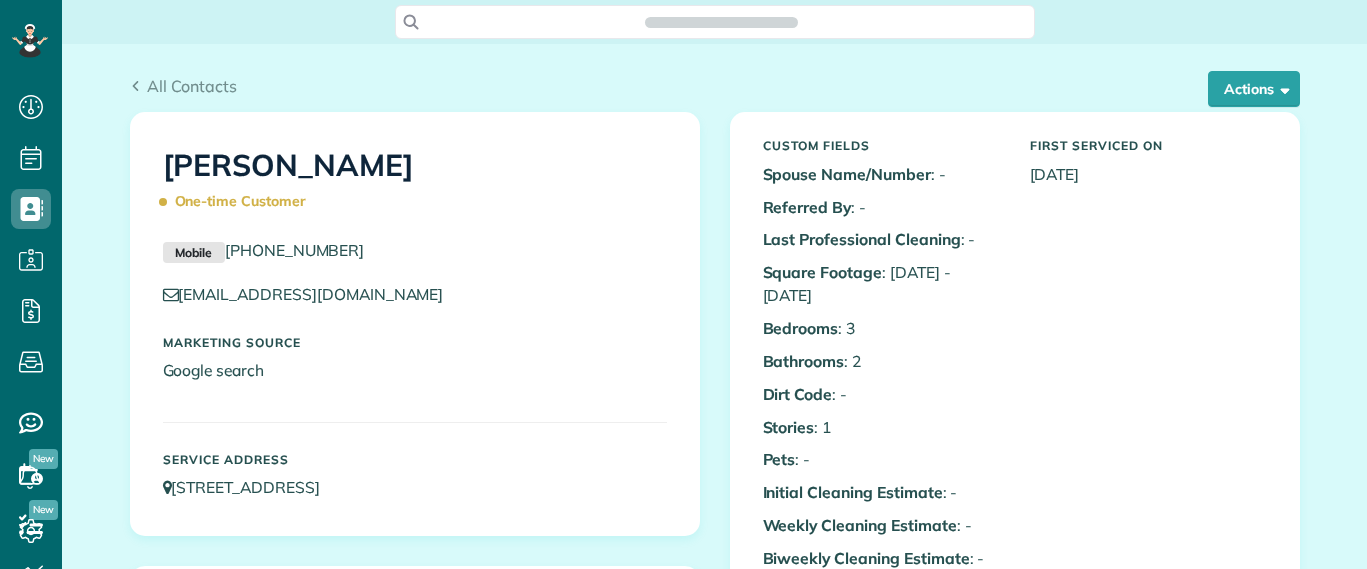 scroll, scrollTop: 0, scrollLeft: 0, axis: both 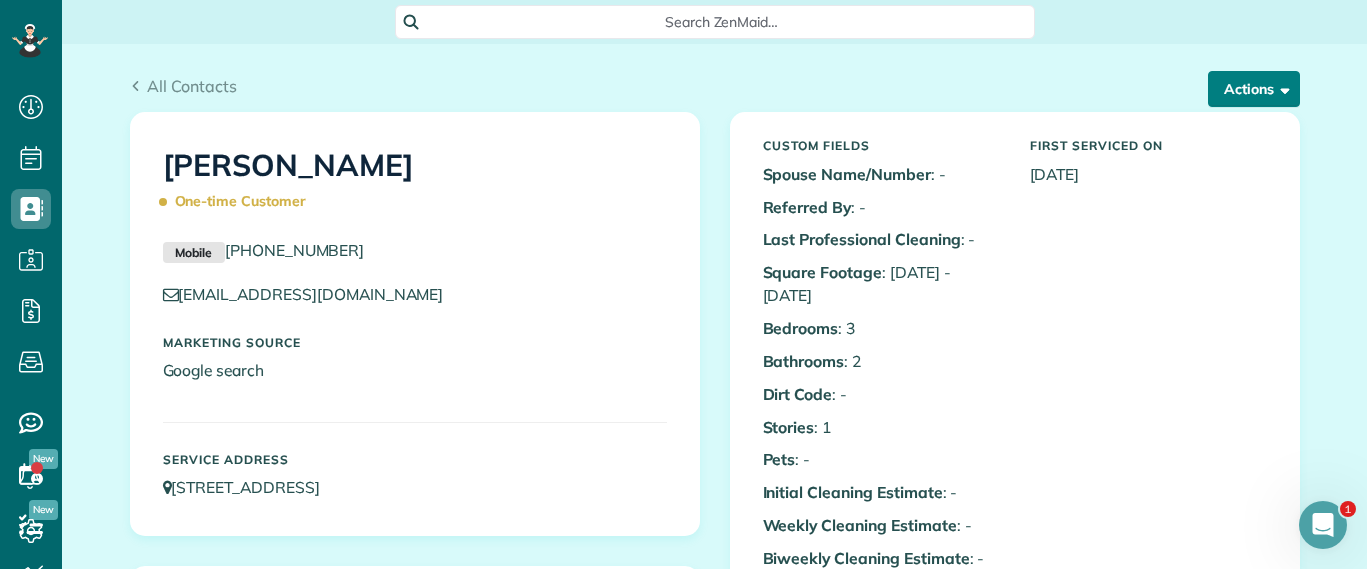 click on "Actions" at bounding box center [1254, 89] 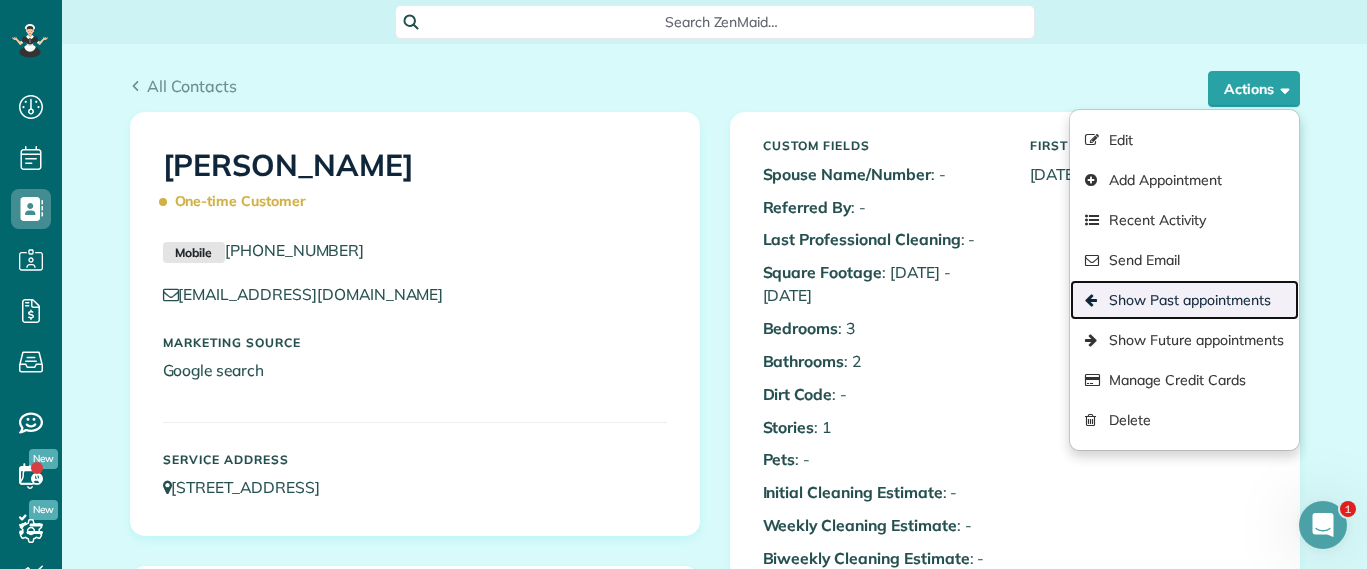 click on "Show Past appointments" at bounding box center [1184, 300] 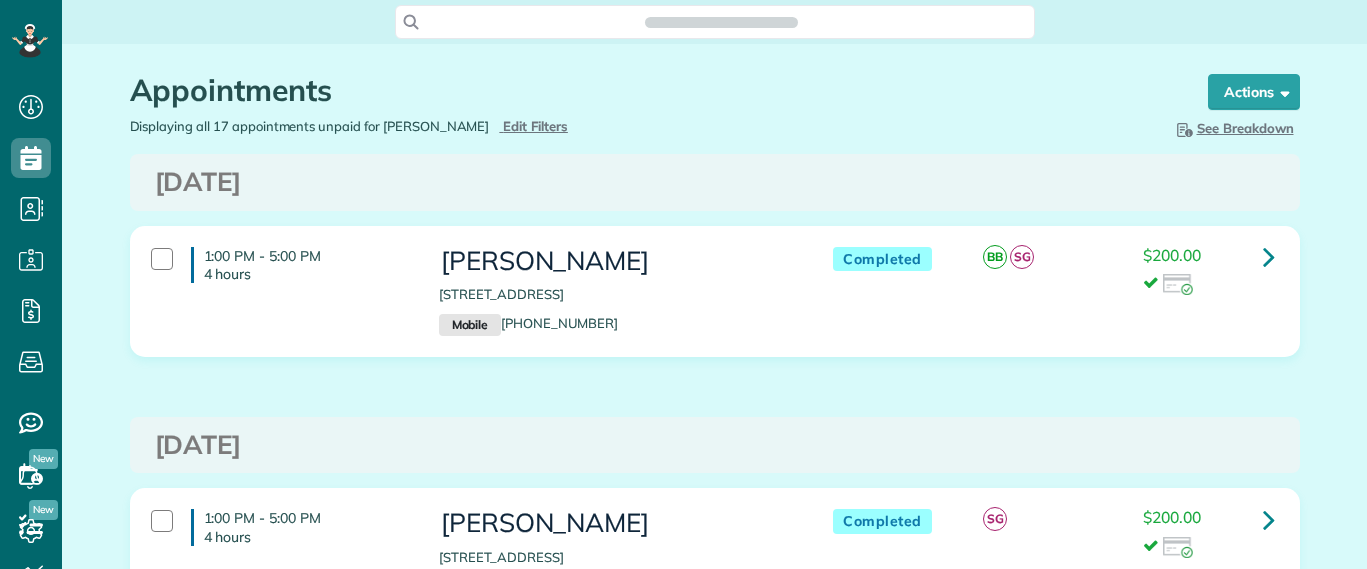 scroll, scrollTop: 0, scrollLeft: 0, axis: both 